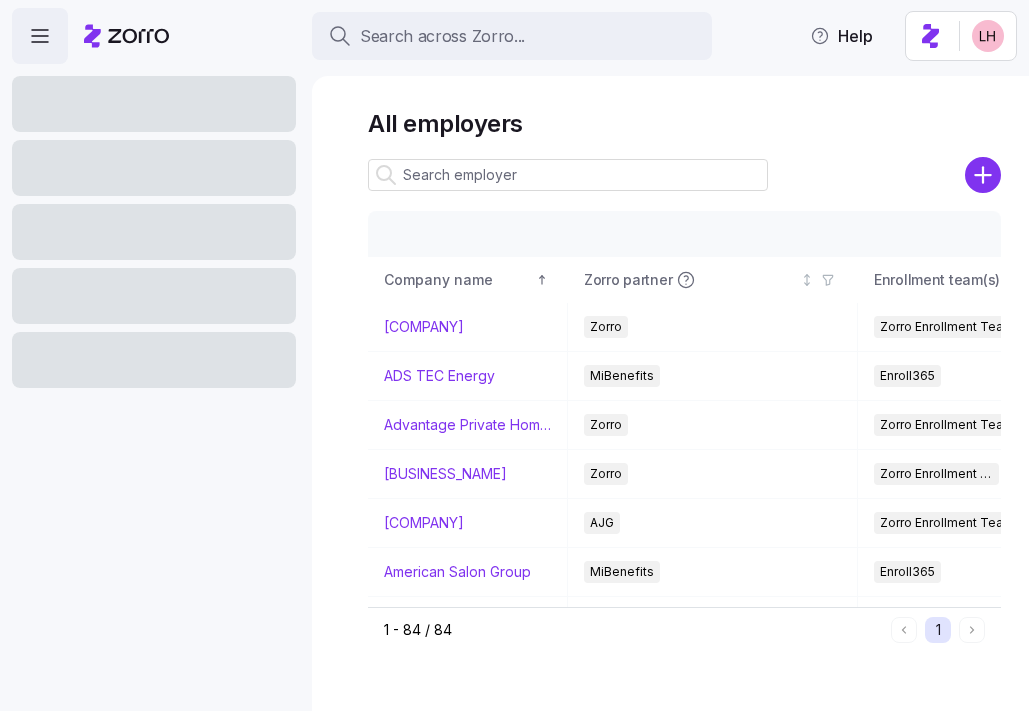 scroll, scrollTop: 0, scrollLeft: 0, axis: both 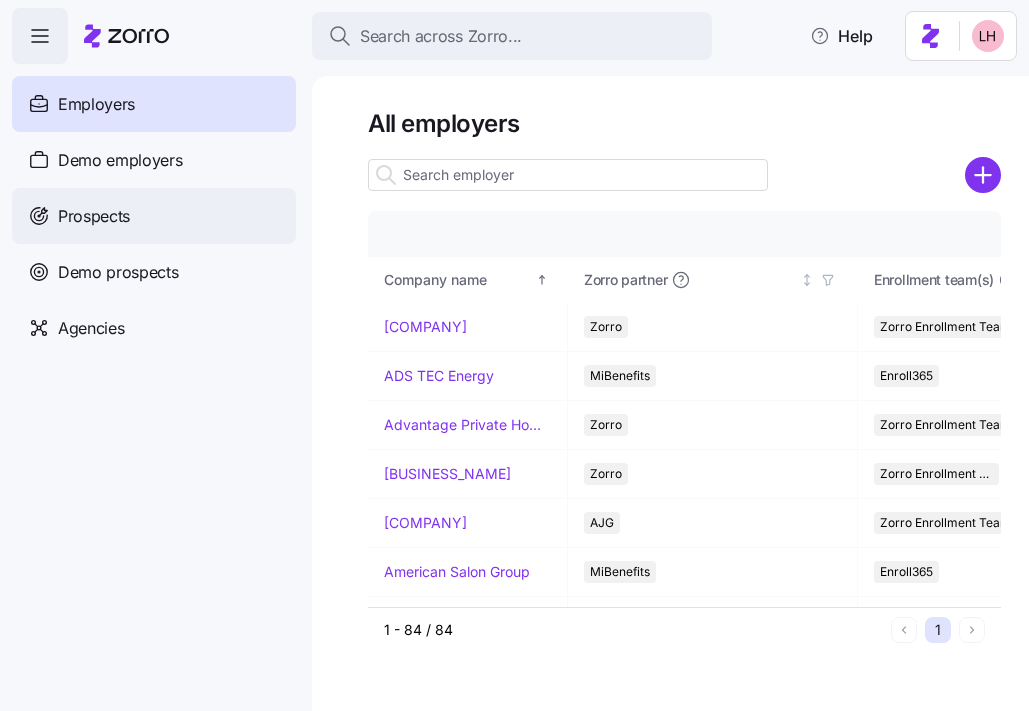 click on "Prospects" at bounding box center (154, 216) 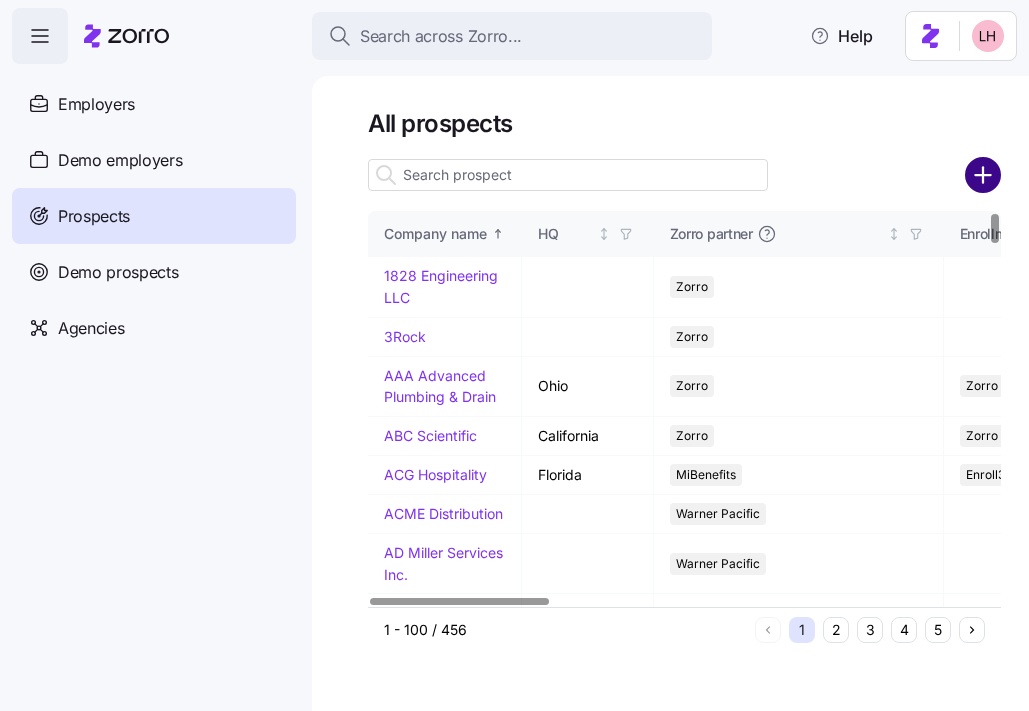 click 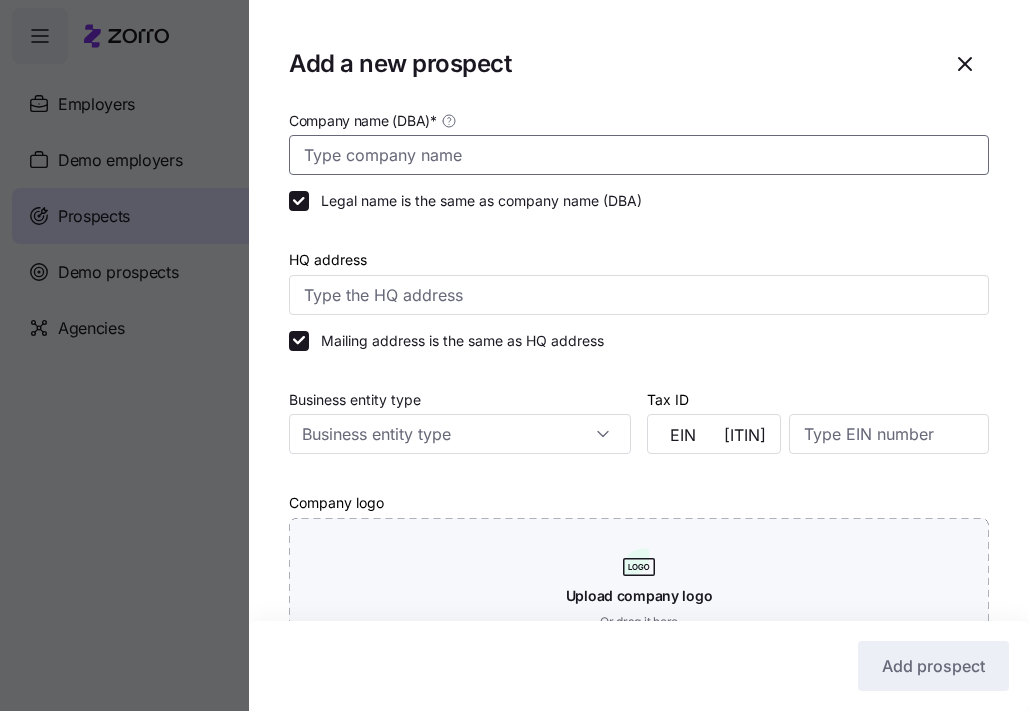 click on "Company name (DBA)  *" at bounding box center [639, 155] 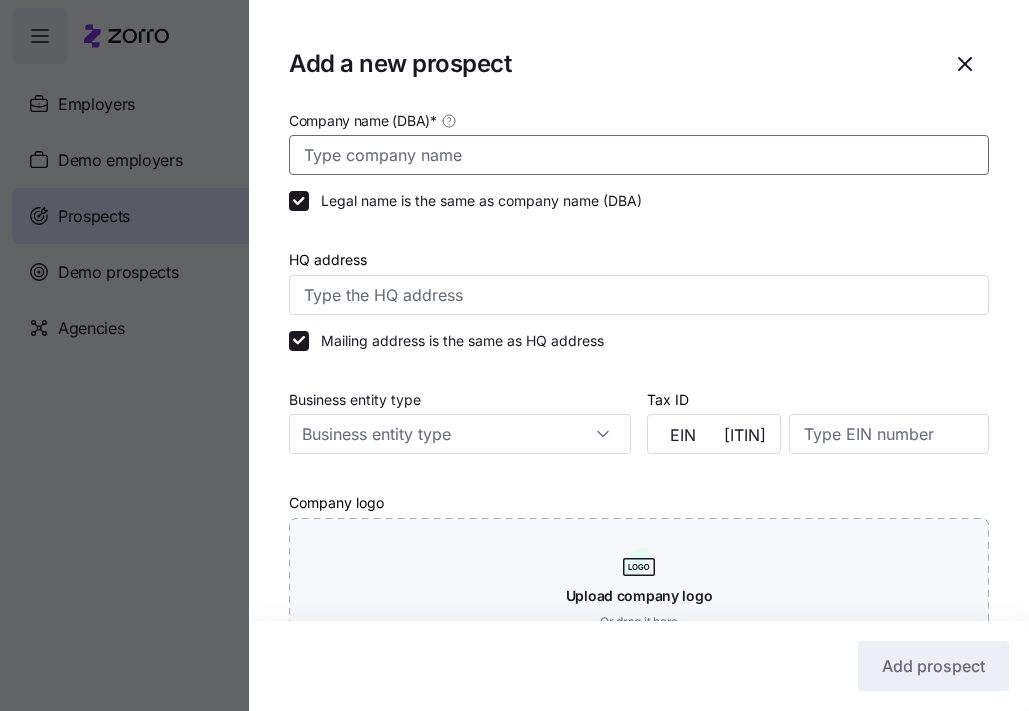 type on "S" 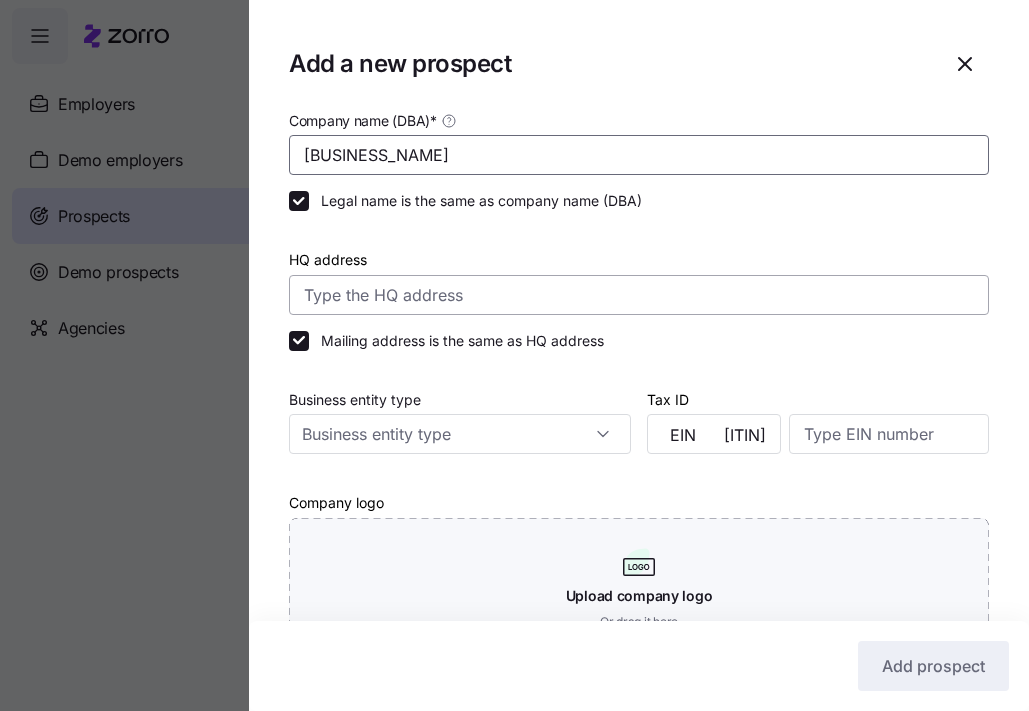 scroll, scrollTop: 427, scrollLeft: 0, axis: vertical 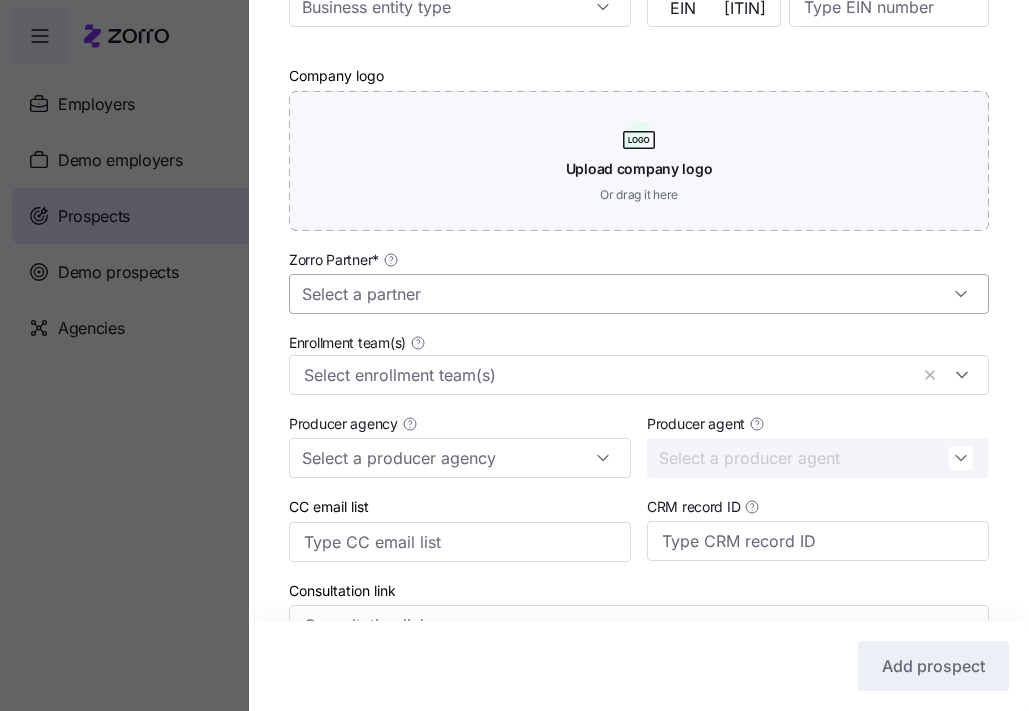 type on "[BUSINESS_NAME]" 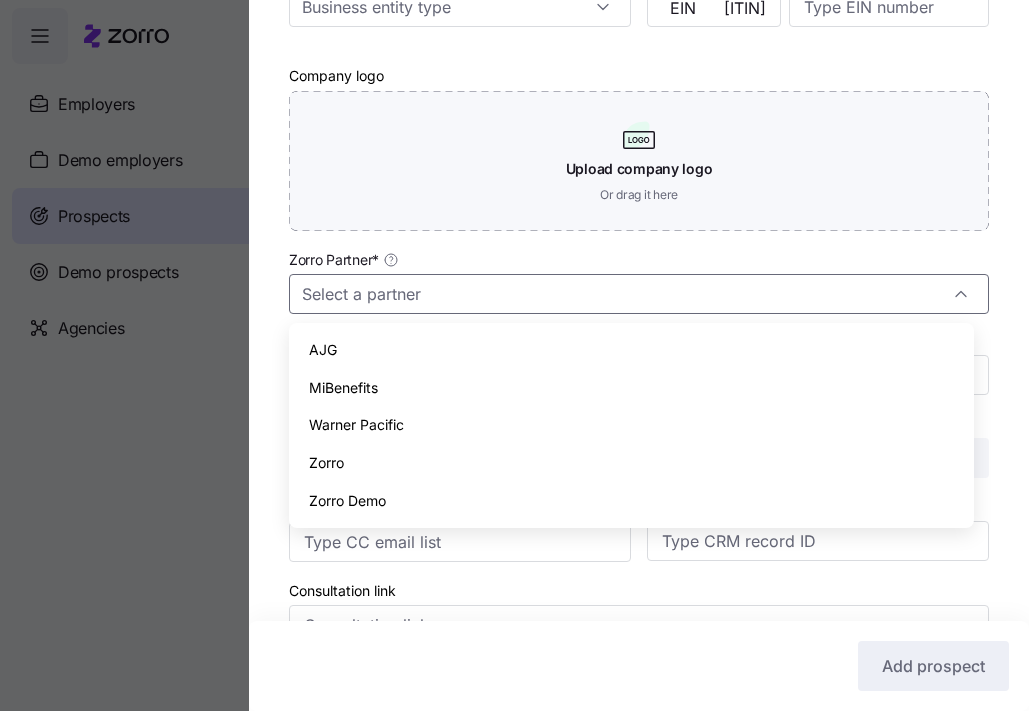 click on "Zorro" at bounding box center [631, 463] 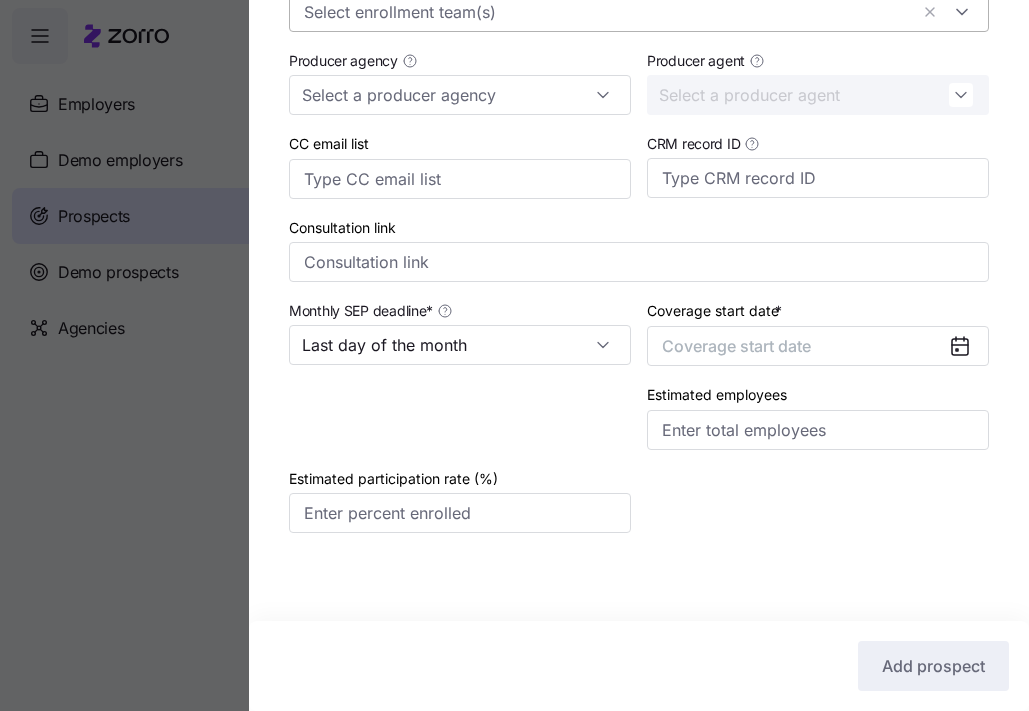 scroll, scrollTop: 794, scrollLeft: 0, axis: vertical 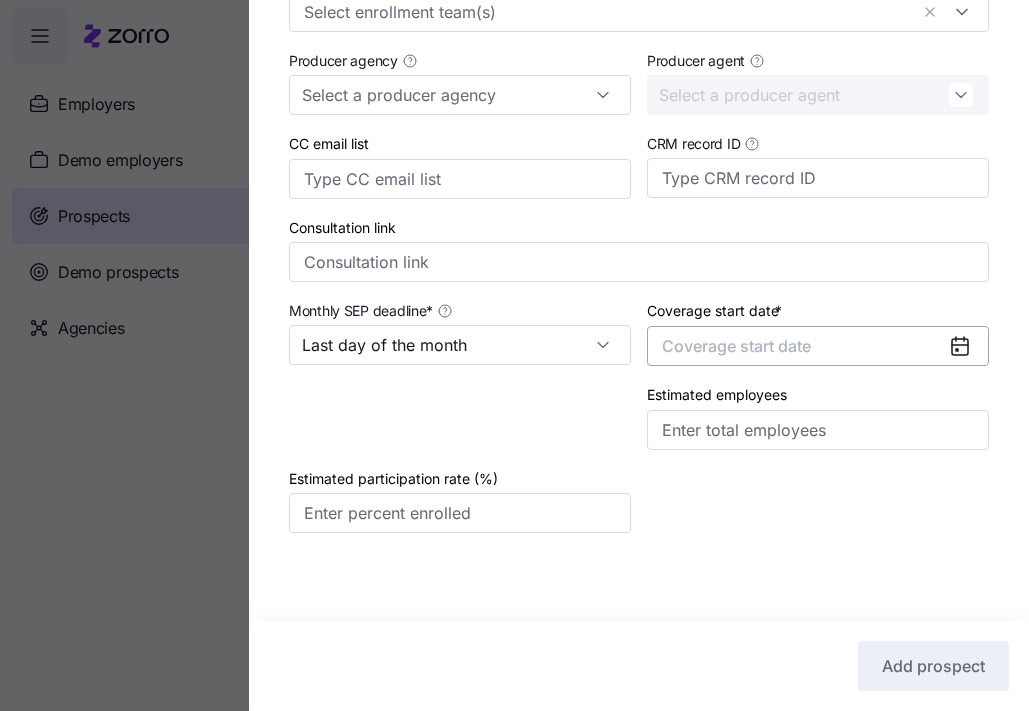 click on "Coverage start date" at bounding box center [818, 346] 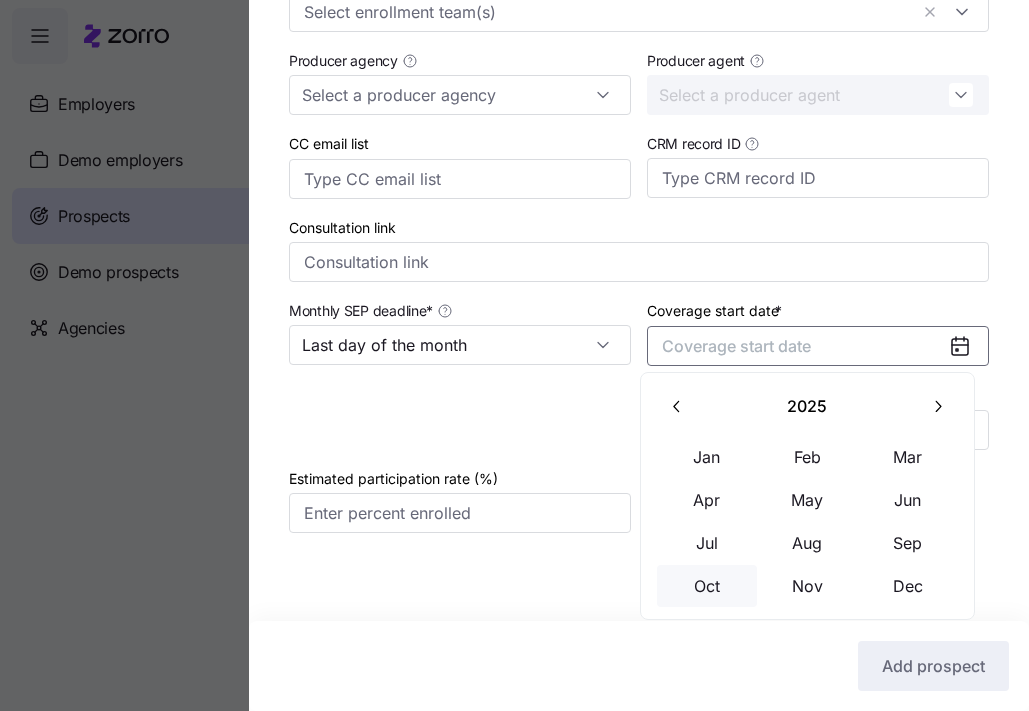 click on "Oct" at bounding box center [707, 586] 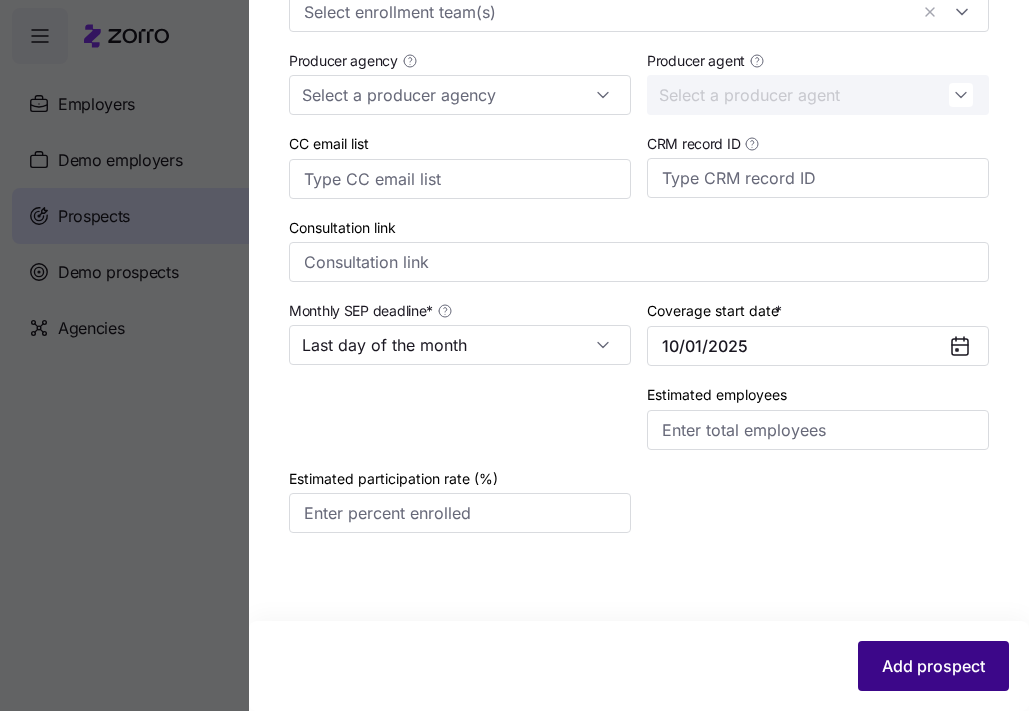 click on "Add prospect" at bounding box center (933, 666) 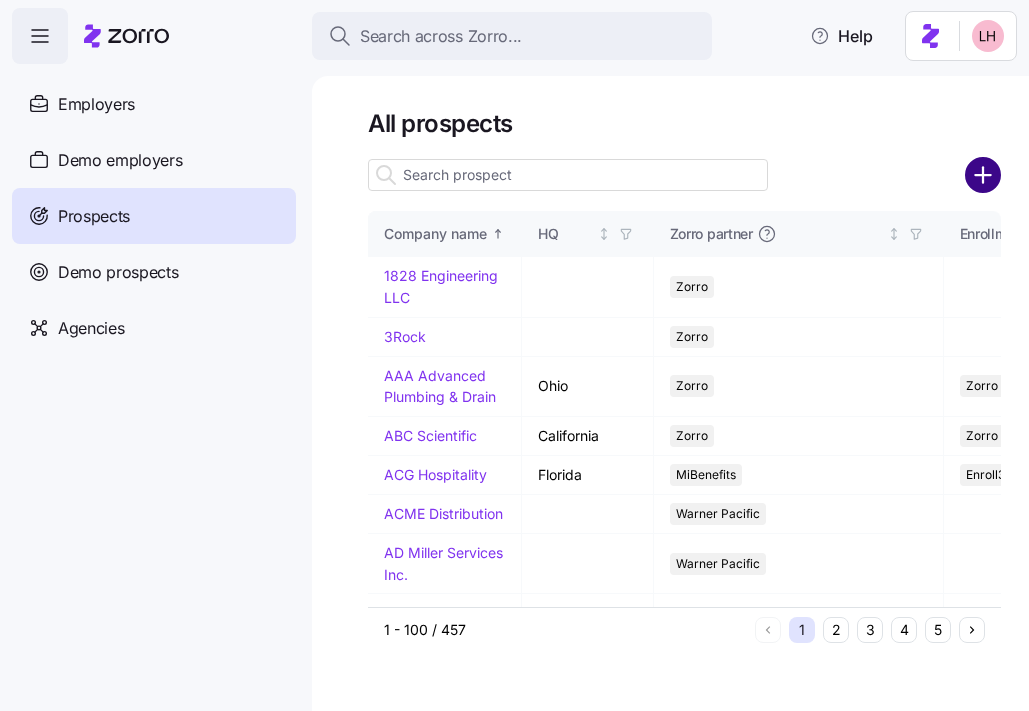 click 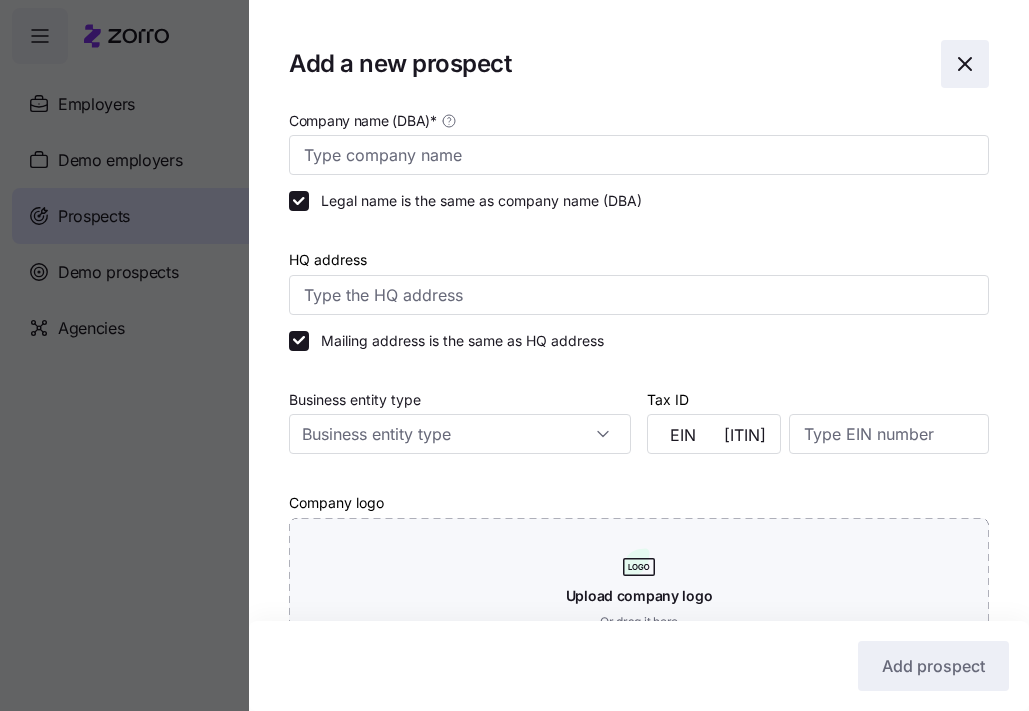 click 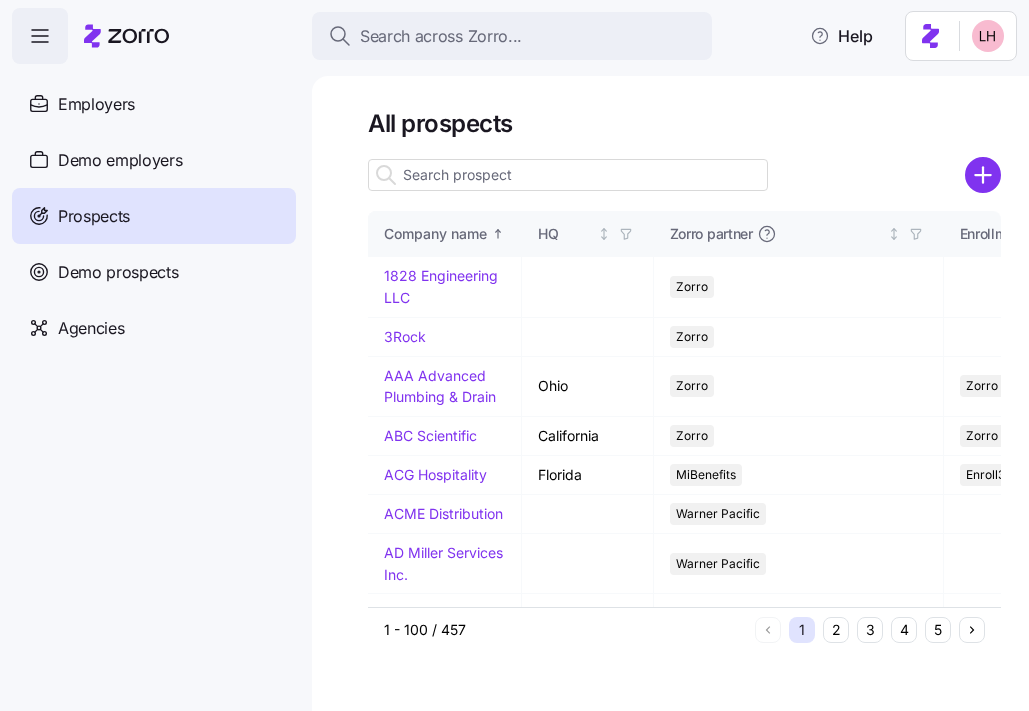 click at bounding box center [568, 175] 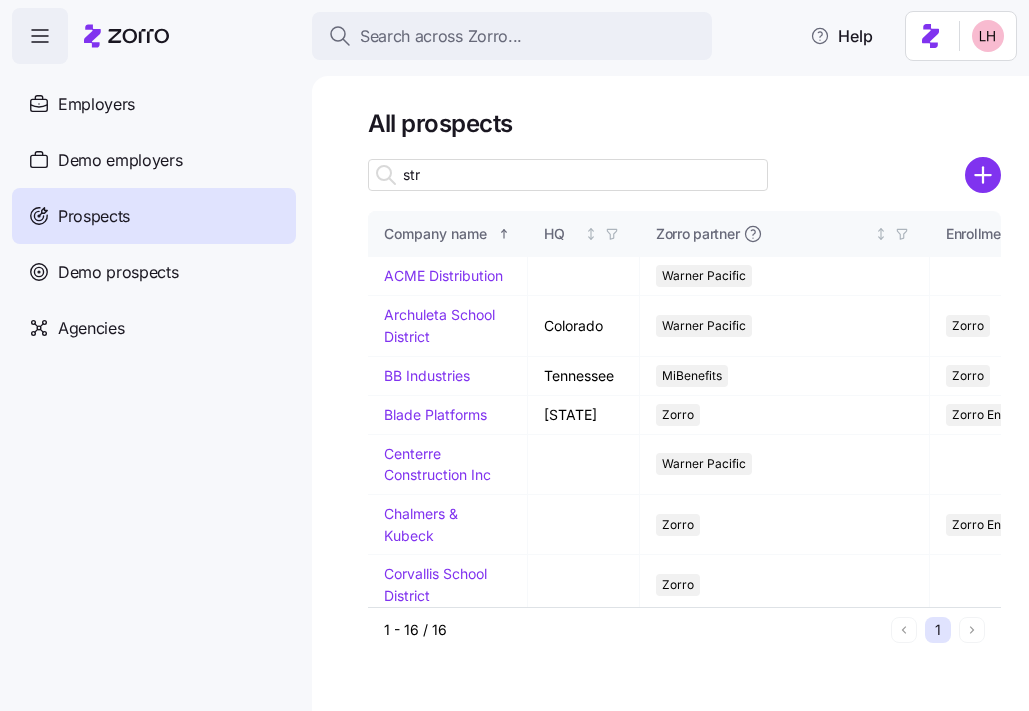 click on "str" at bounding box center (568, 175) 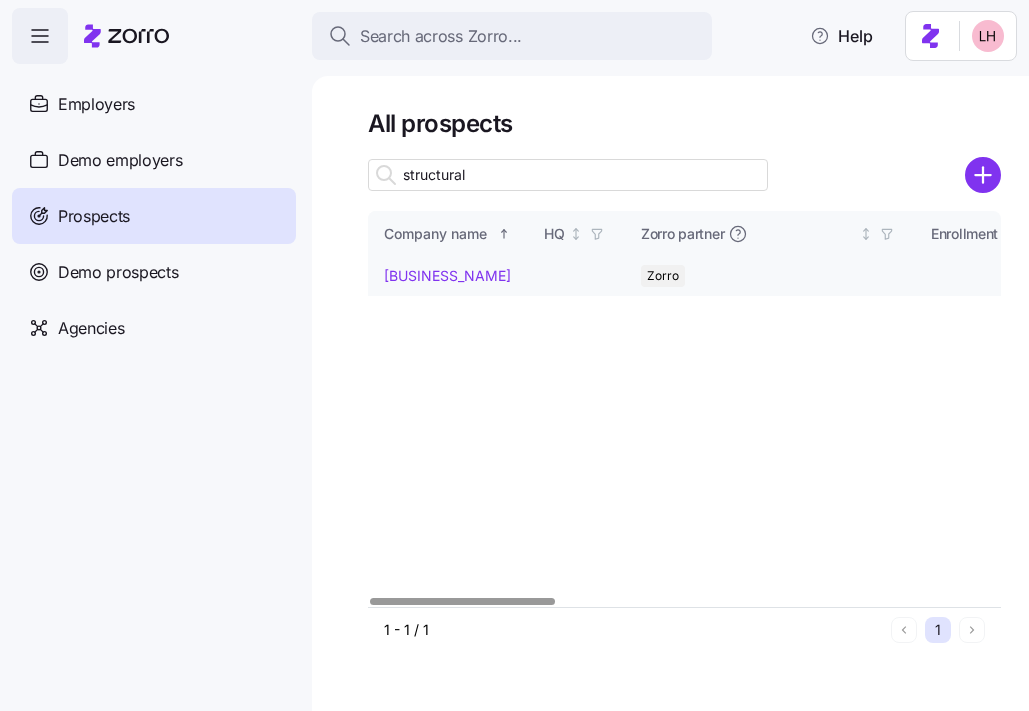 type on "structural" 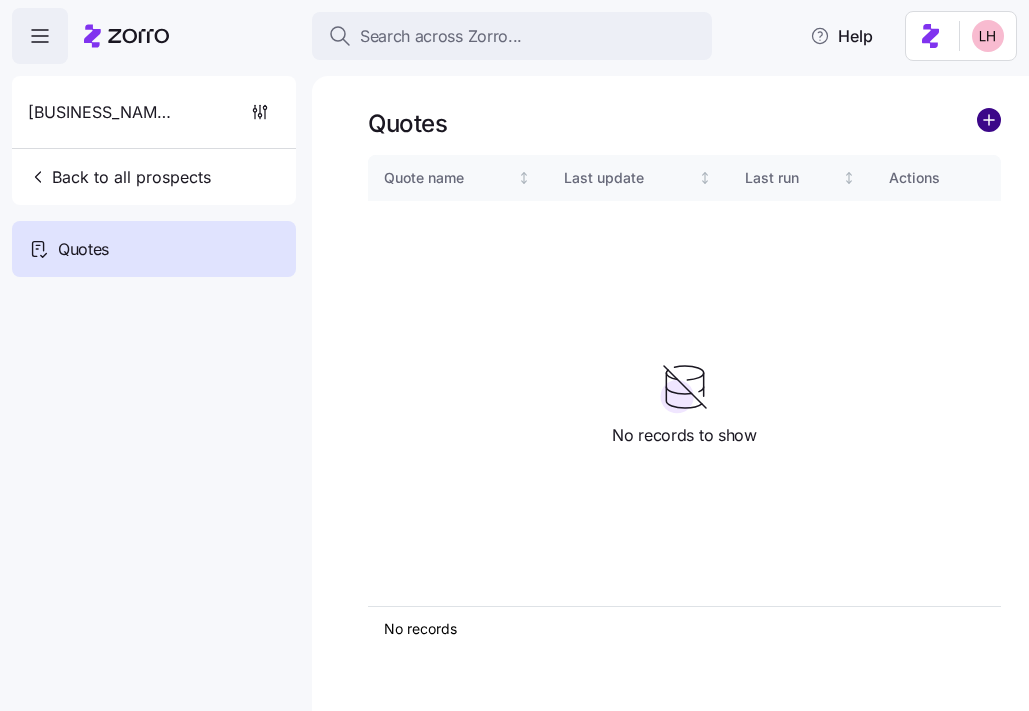 click 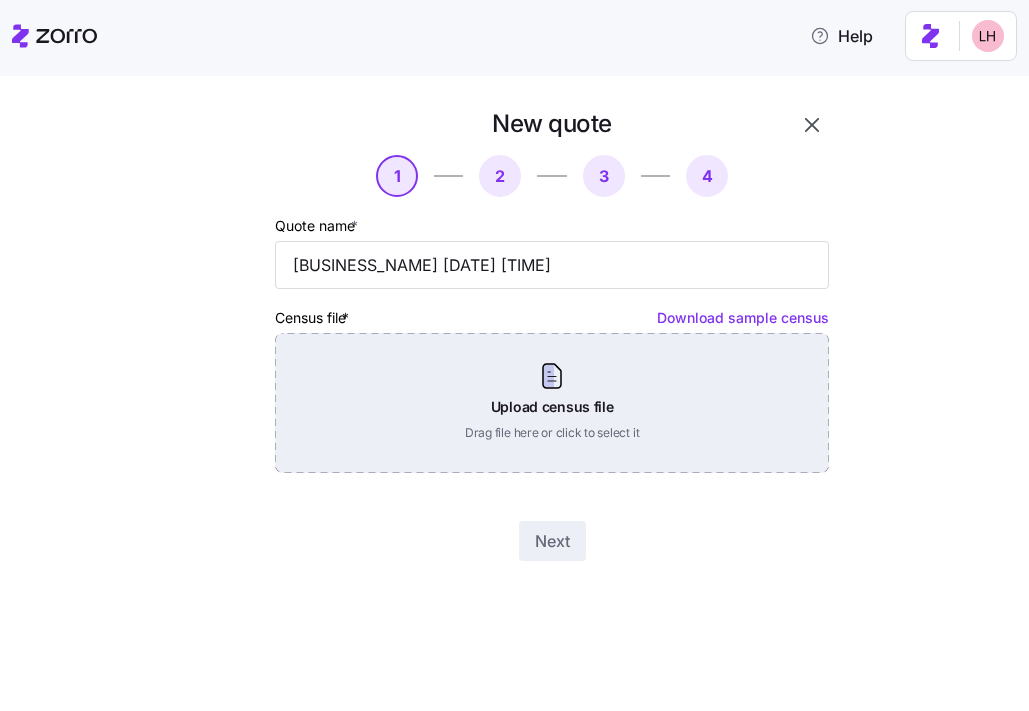 click on "Upload census file Drag file here or click to select it" at bounding box center [552, 403] 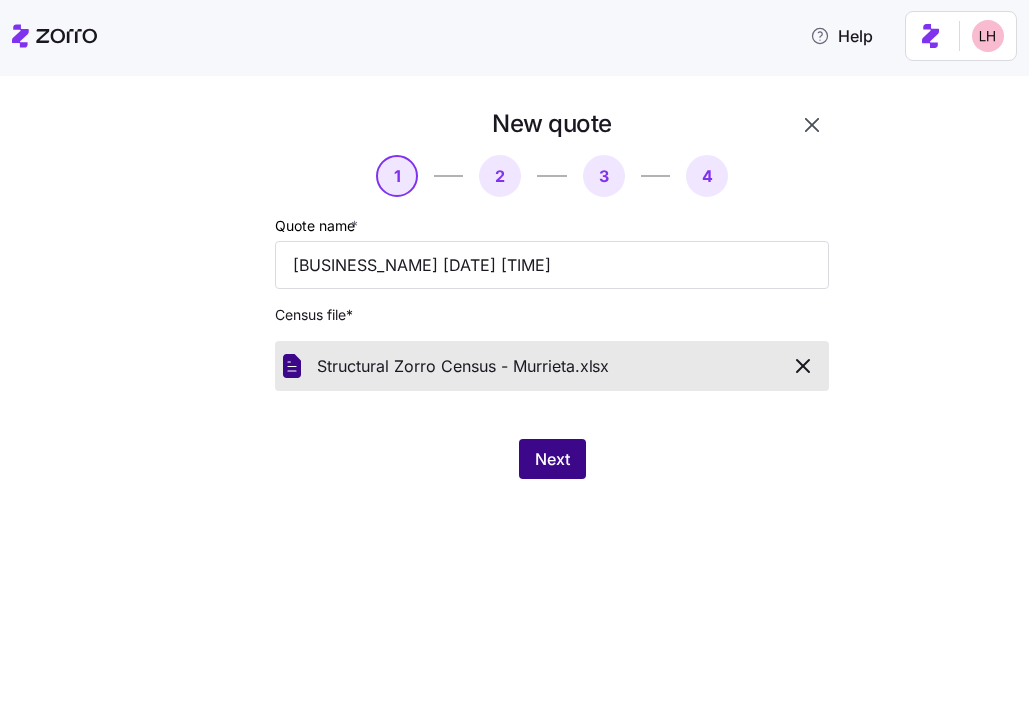 click on "Next" at bounding box center (552, 459) 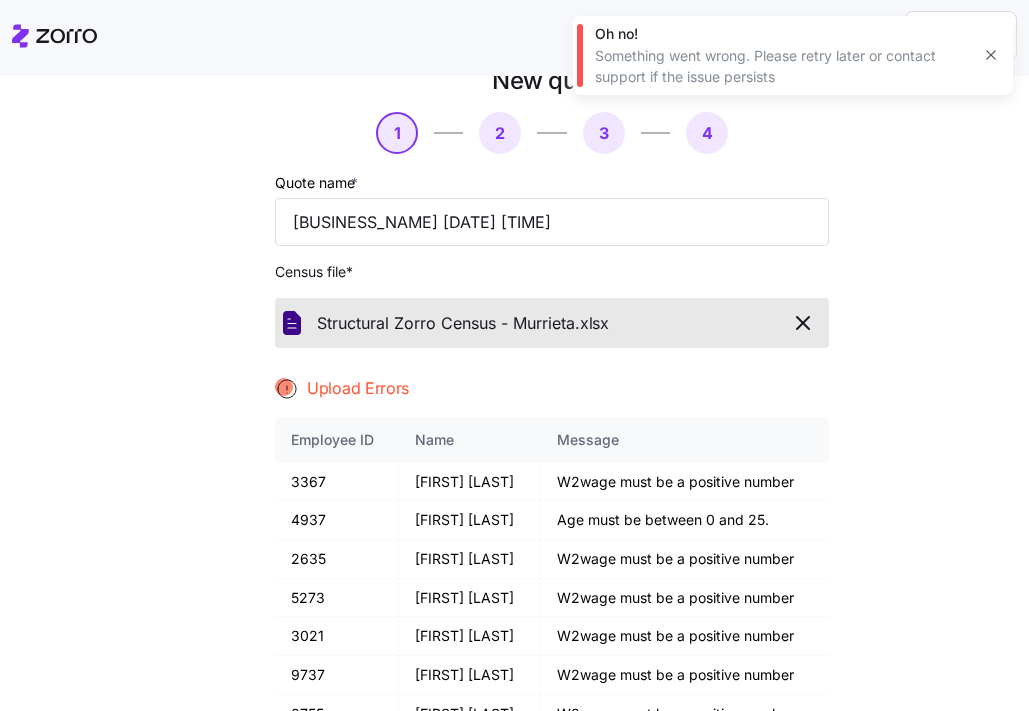 scroll, scrollTop: 138, scrollLeft: 0, axis: vertical 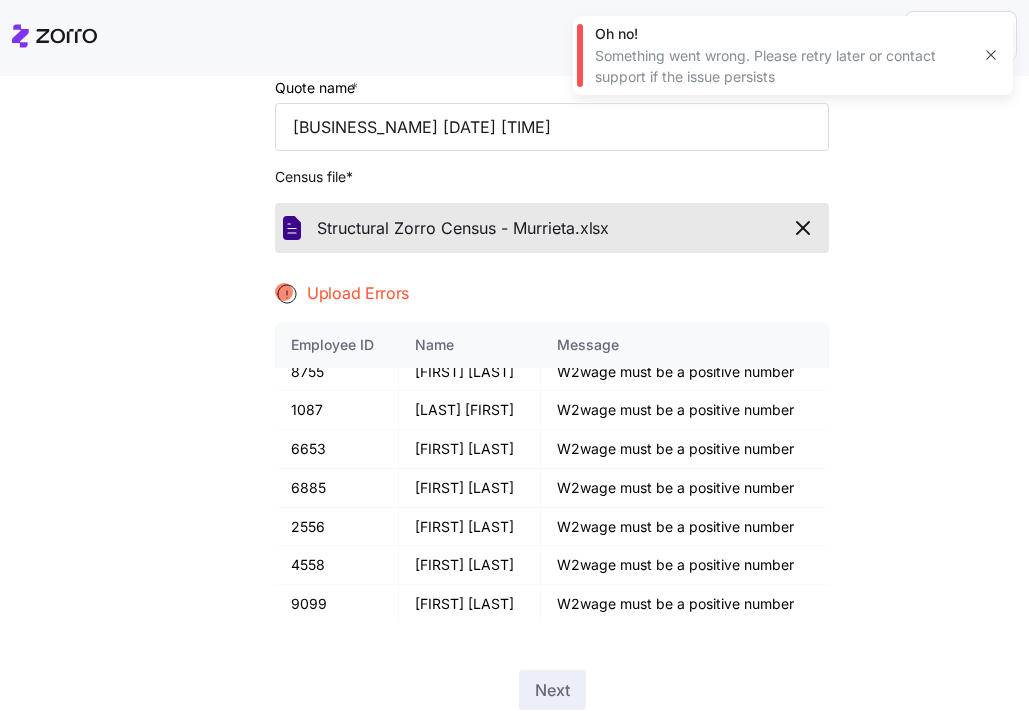 click 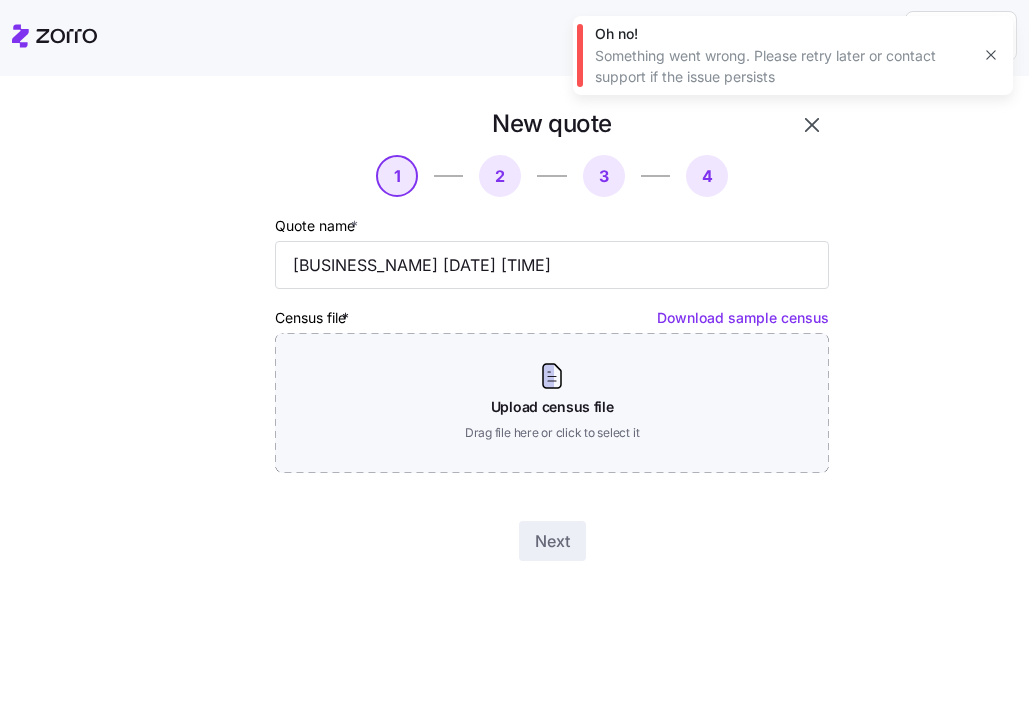 scroll, scrollTop: 0, scrollLeft: 0, axis: both 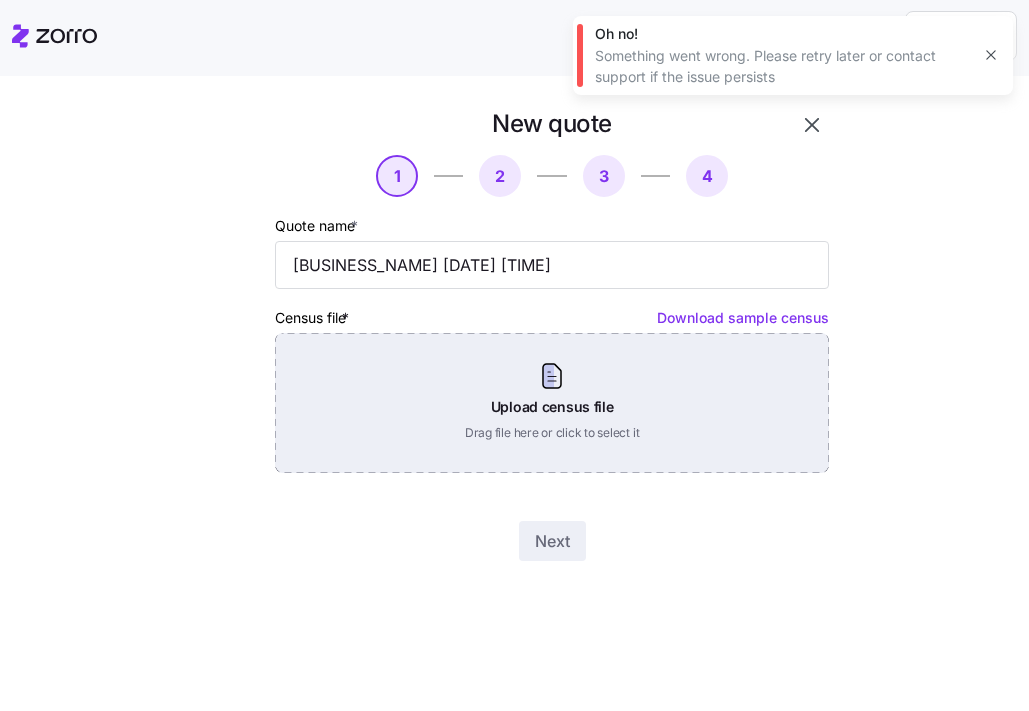 click on "Upload census file Drag file here or click to select it" at bounding box center (552, 403) 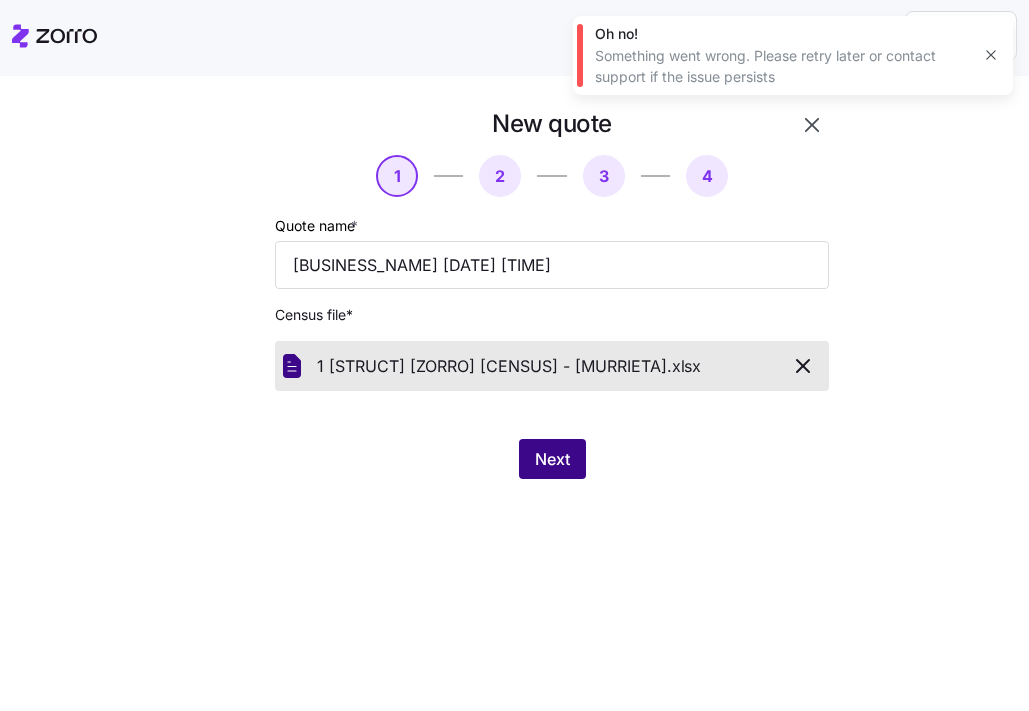 click on "Next" at bounding box center [552, 459] 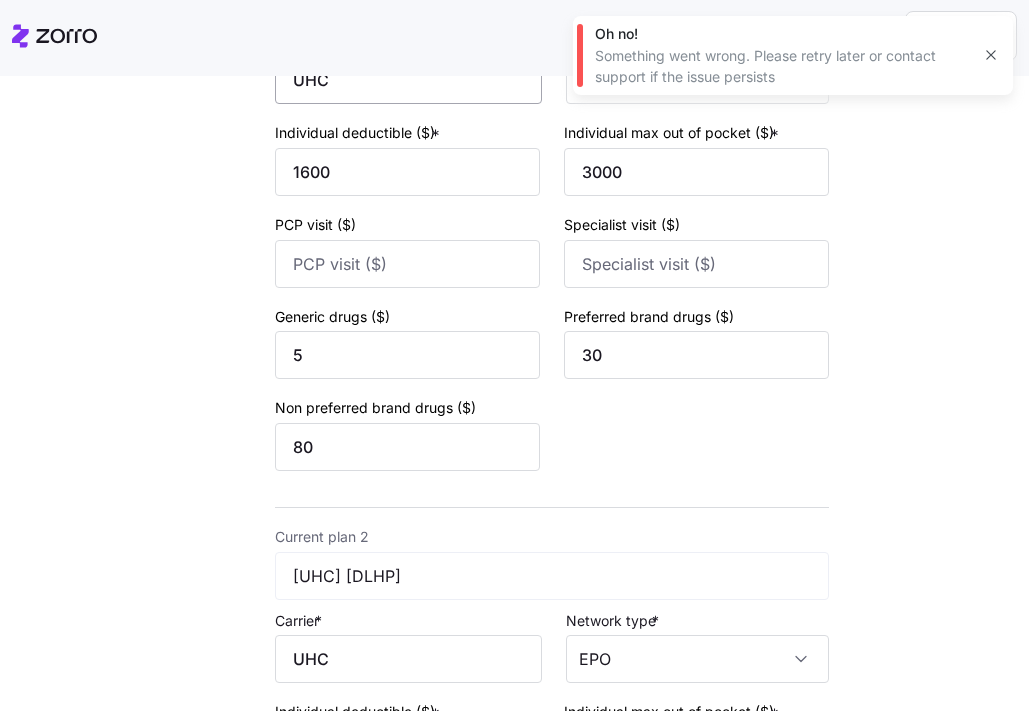 scroll, scrollTop: 0, scrollLeft: 0, axis: both 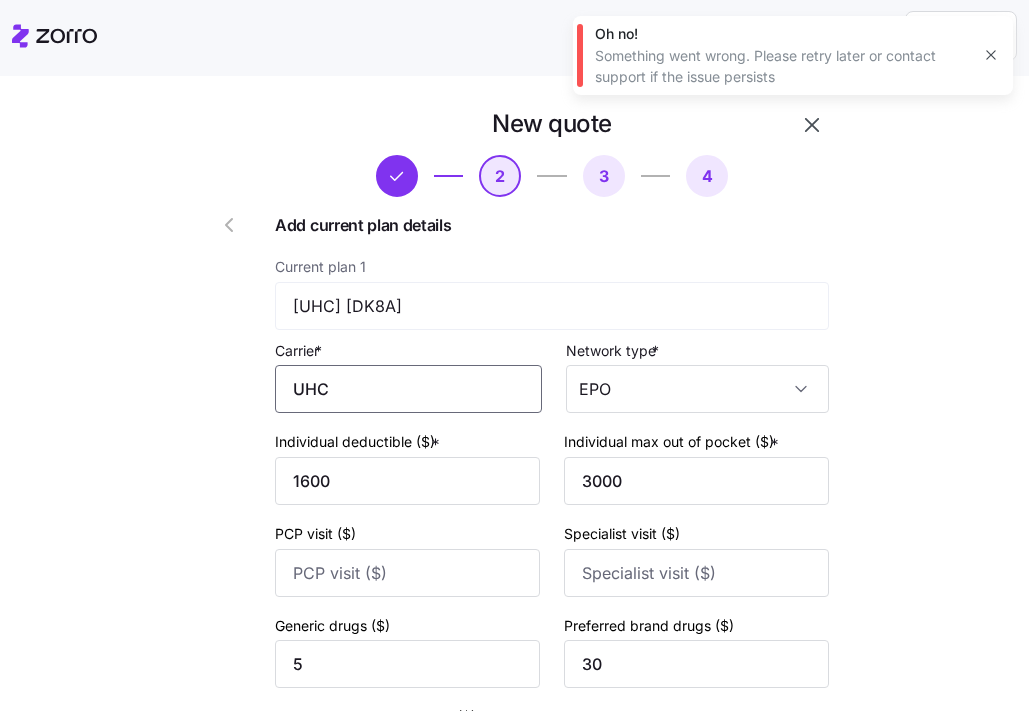 click on "UHC" at bounding box center (408, 389) 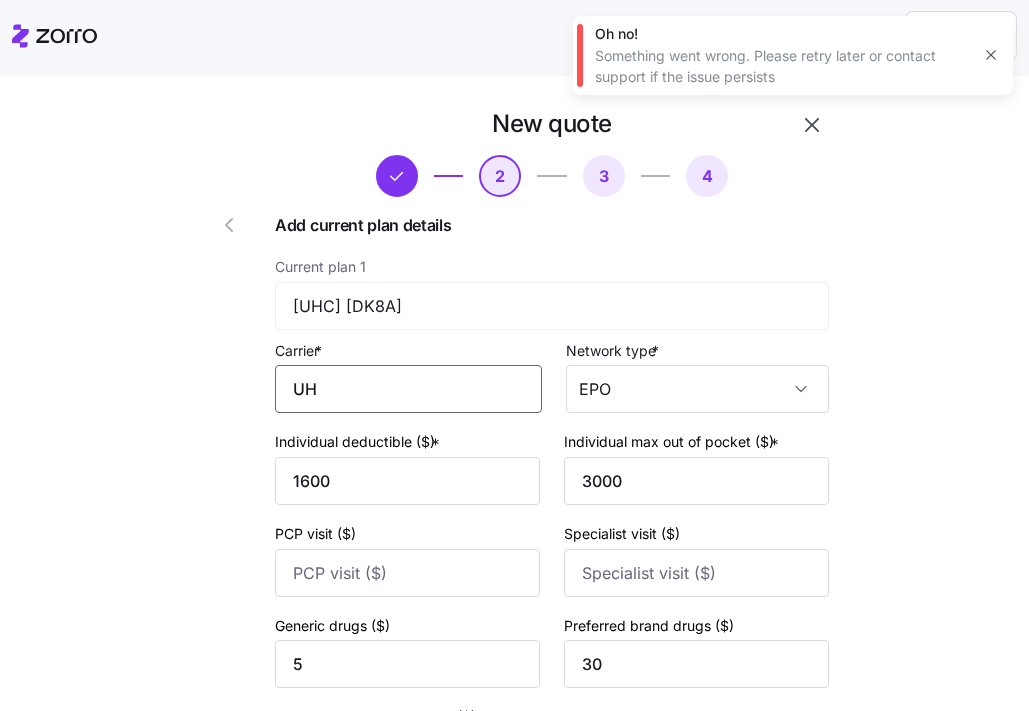 type on "U" 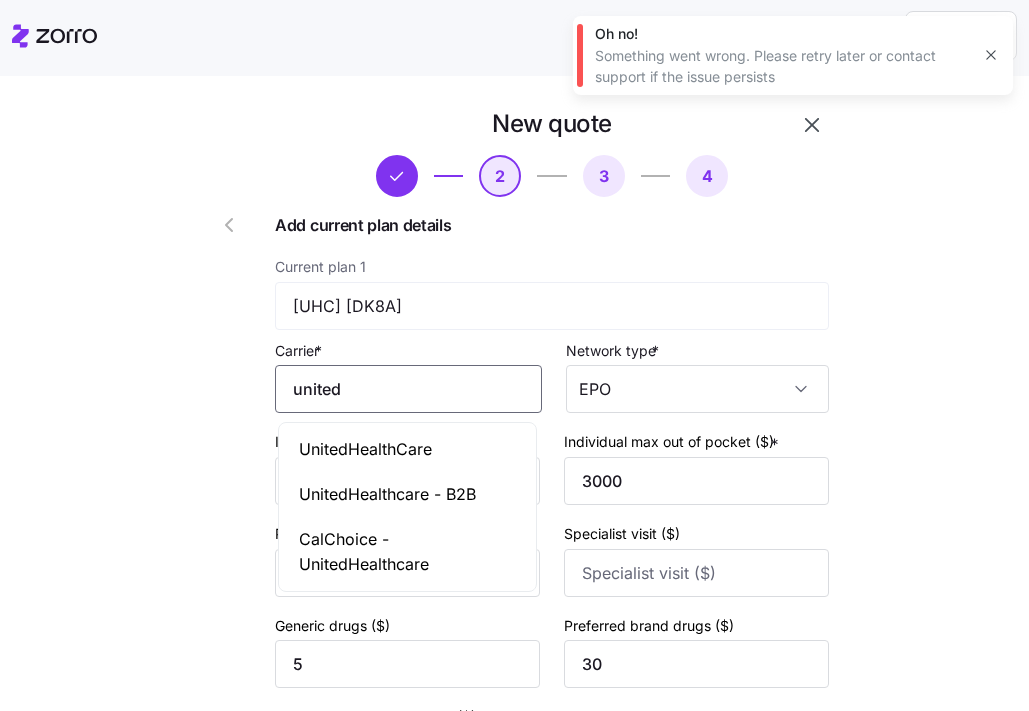 click on "UnitedHealthCare" at bounding box center [365, 449] 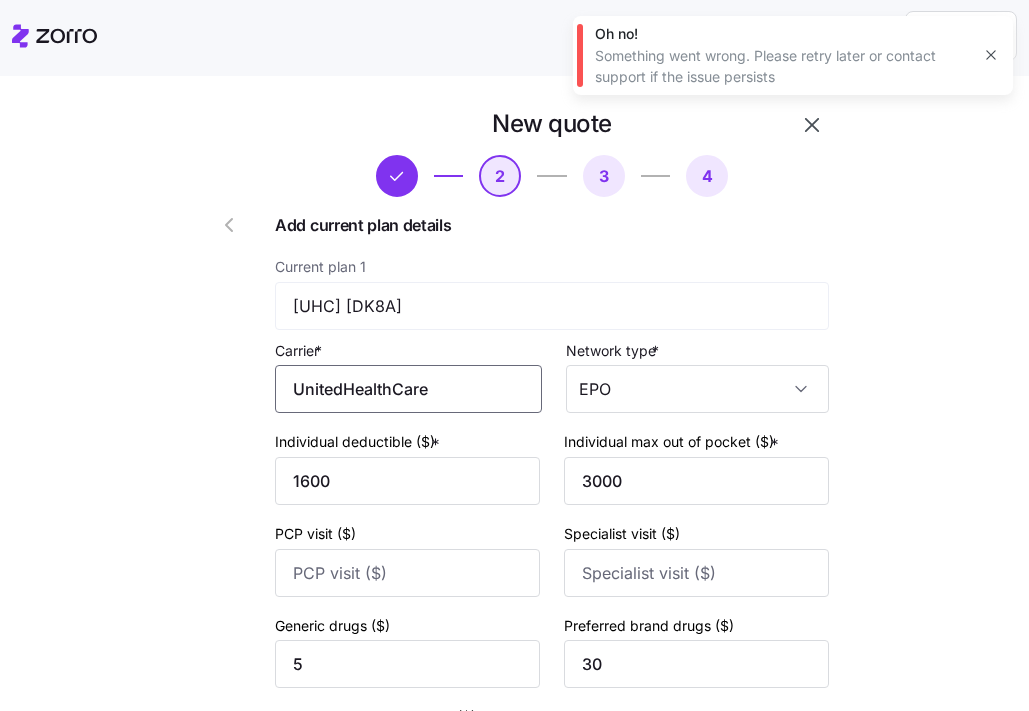 scroll, scrollTop: 387, scrollLeft: 0, axis: vertical 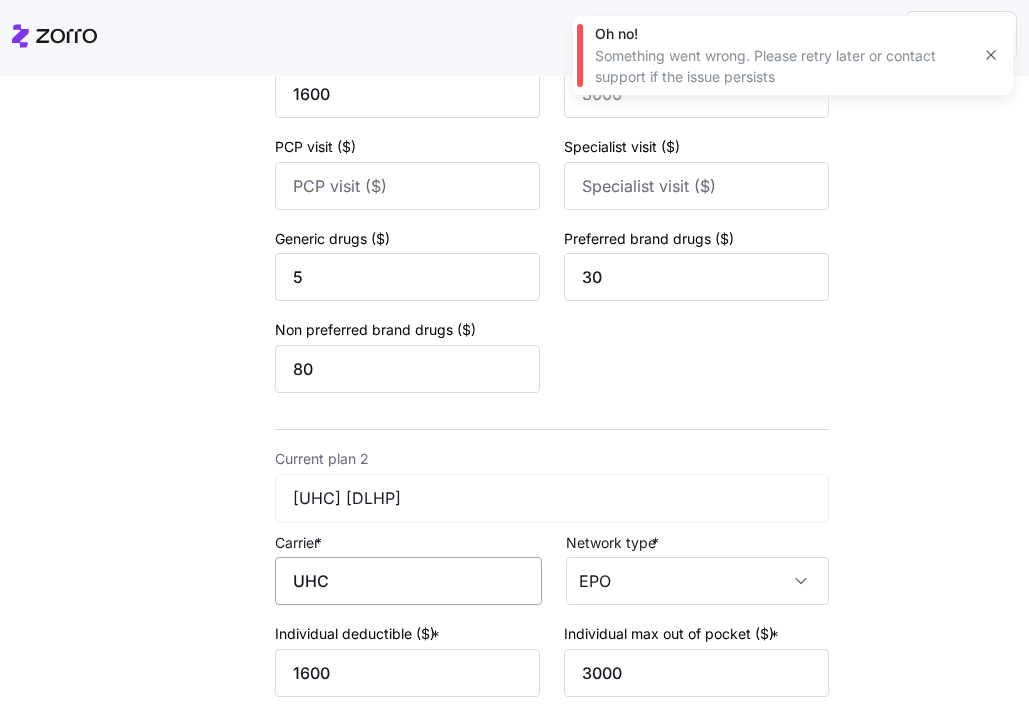 type on "UnitedHealthCare" 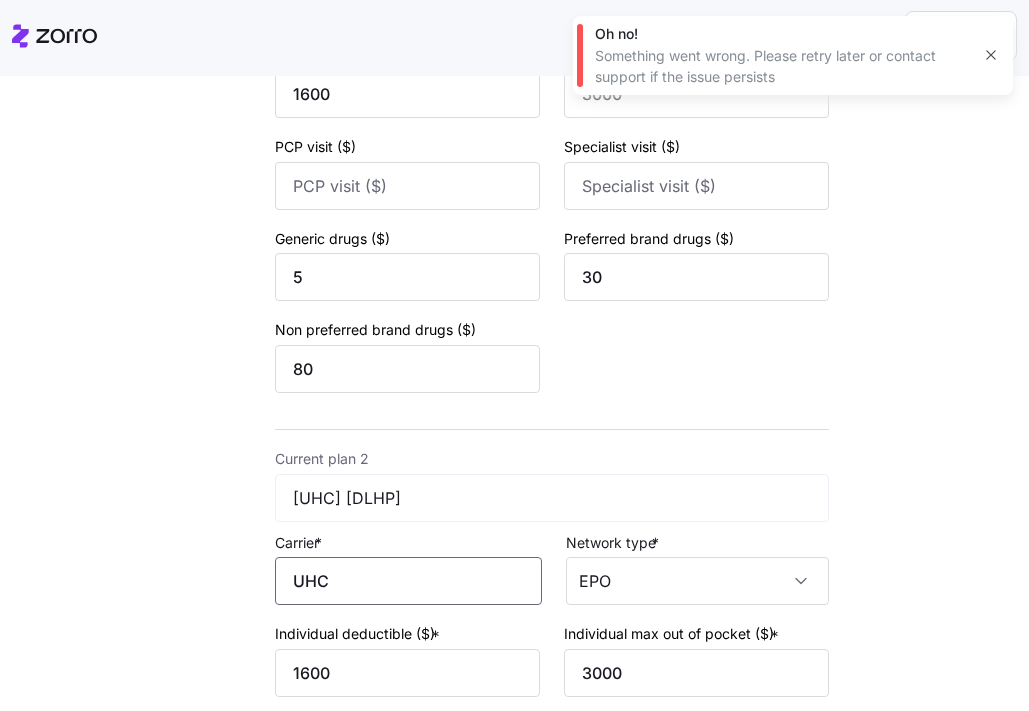 drag, startPoint x: 361, startPoint y: 576, endPoint x: 241, endPoint y: 561, distance: 120.93387 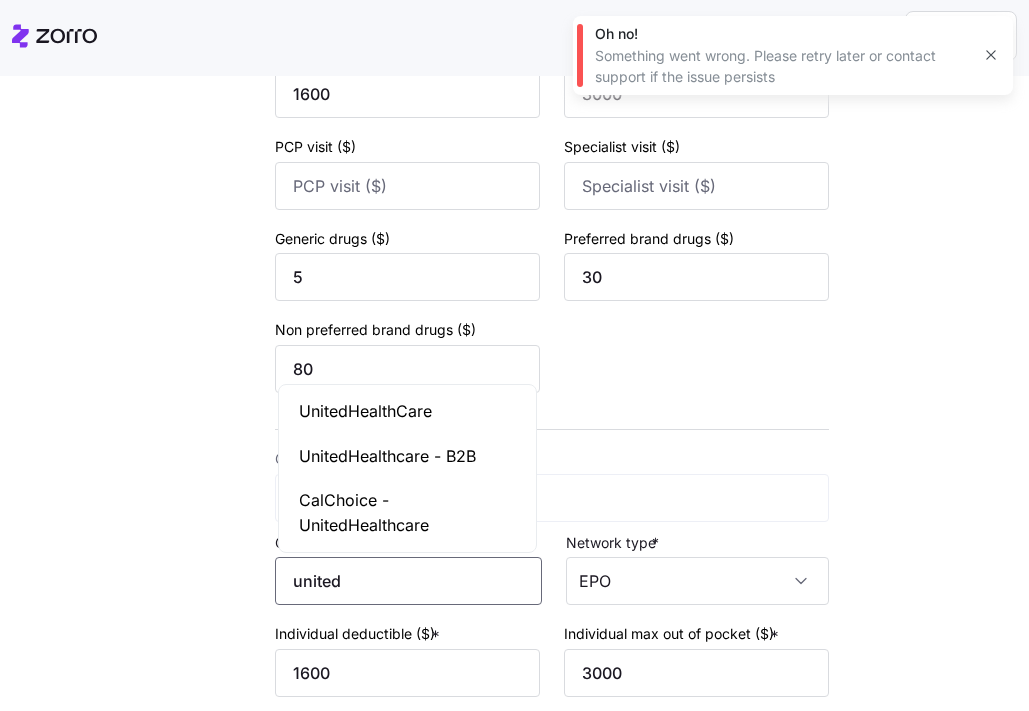 click on "UnitedHealthCare" at bounding box center (365, 411) 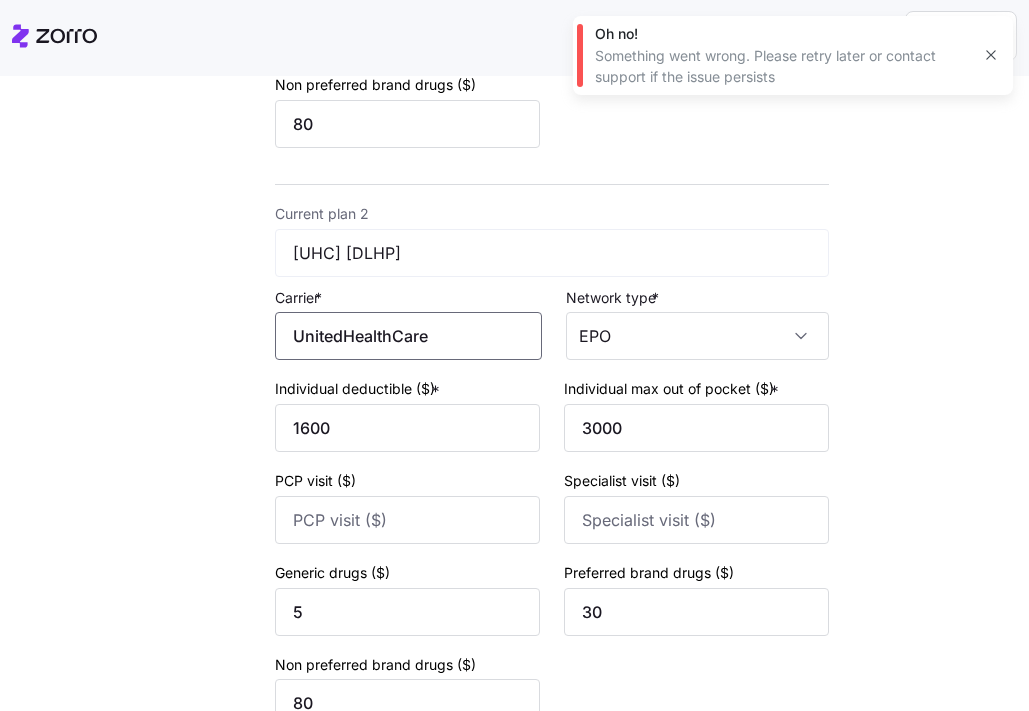 scroll, scrollTop: 1038, scrollLeft: 0, axis: vertical 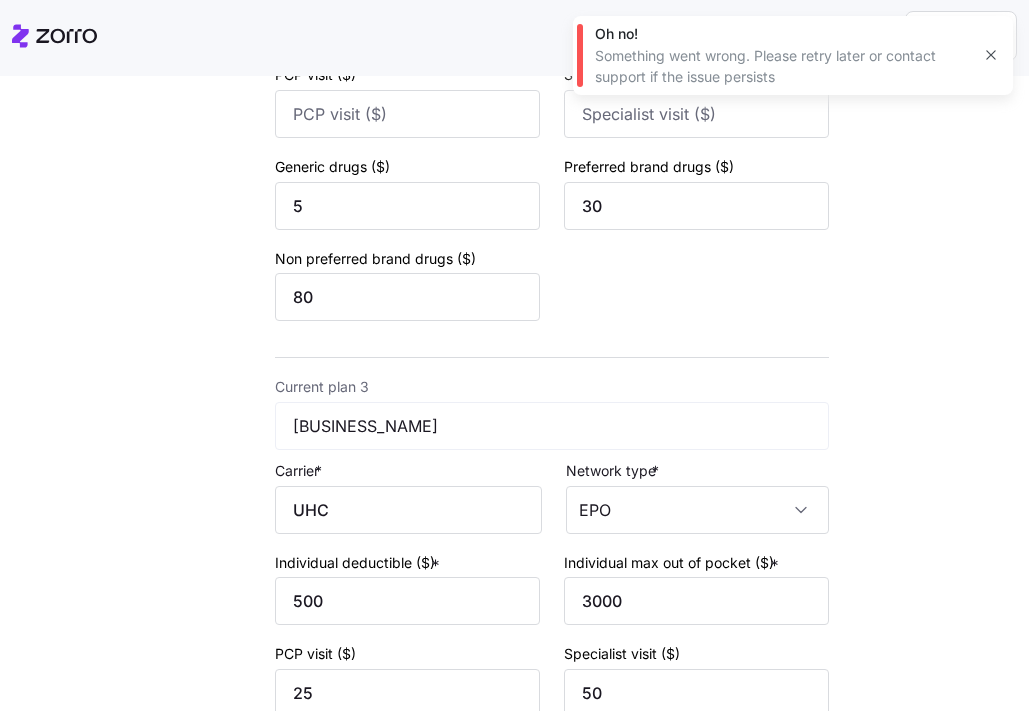 type on "UnitedHealthCare" 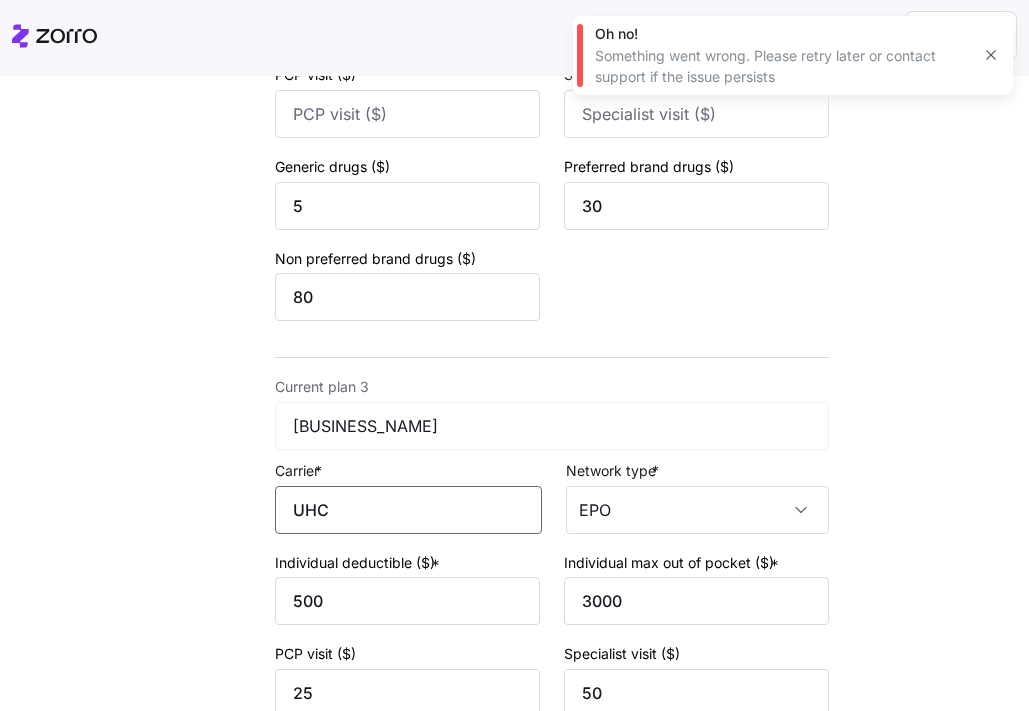 drag, startPoint x: 228, startPoint y: 501, endPoint x: 186, endPoint y: 486, distance: 44.598206 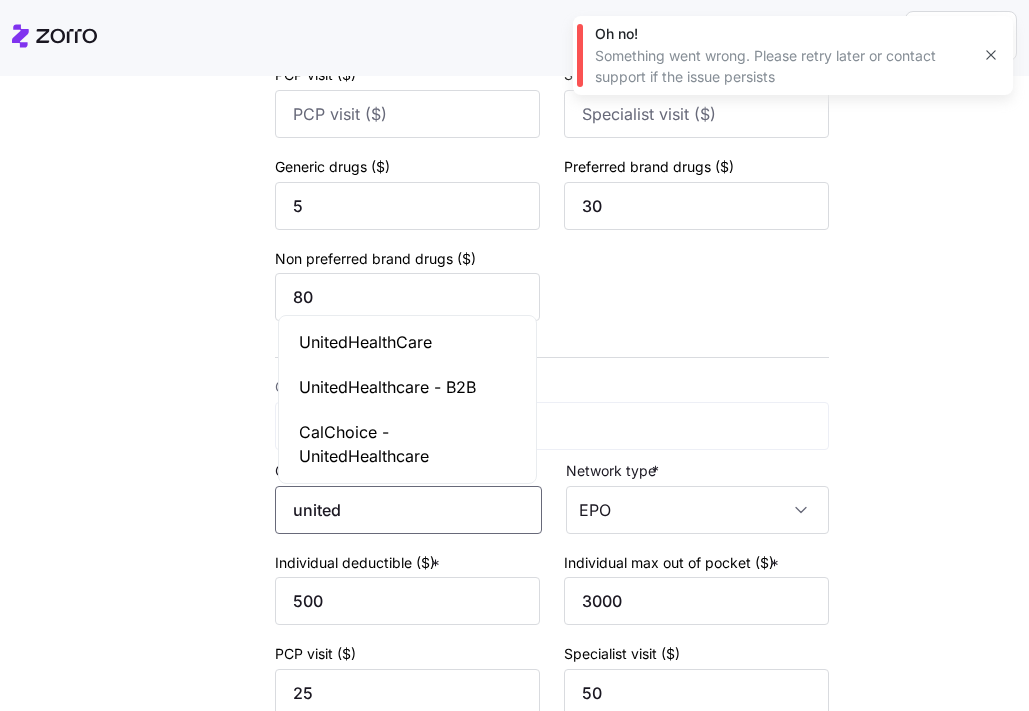 click on "UnitedHealthCare" at bounding box center (407, 342) 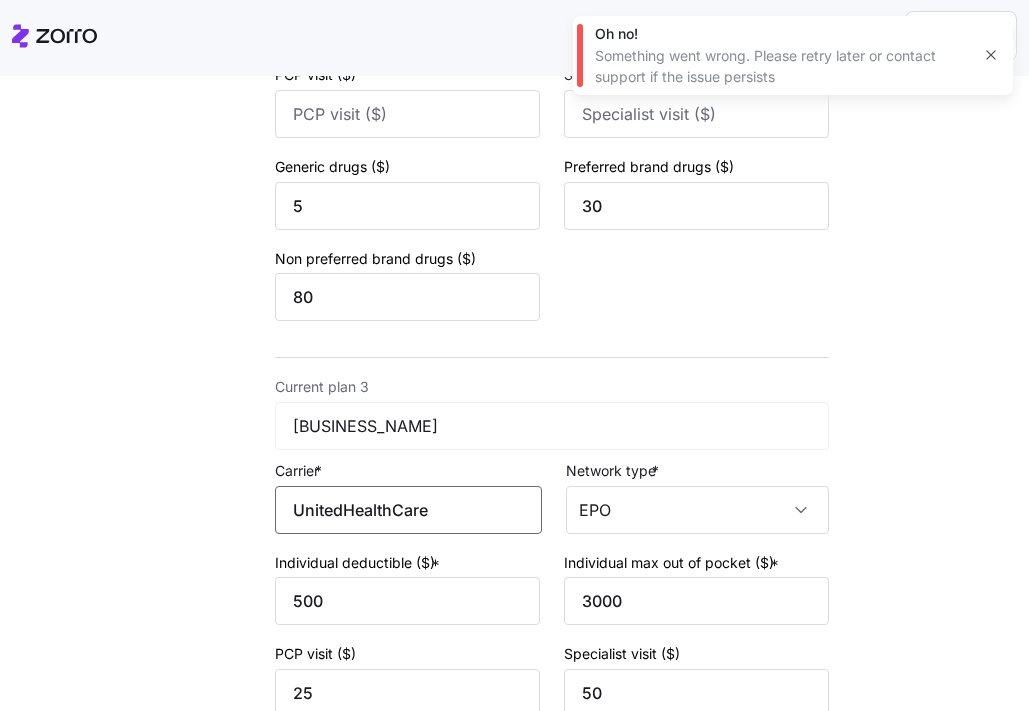 scroll, scrollTop: 1442, scrollLeft: 0, axis: vertical 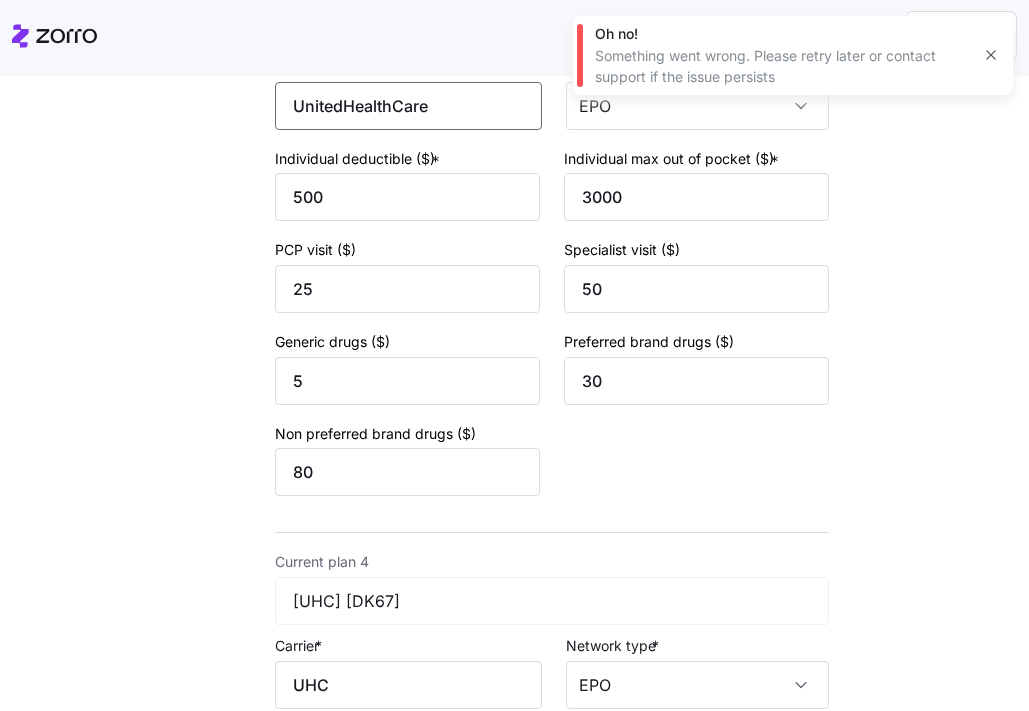 type on "UnitedHealthCare" 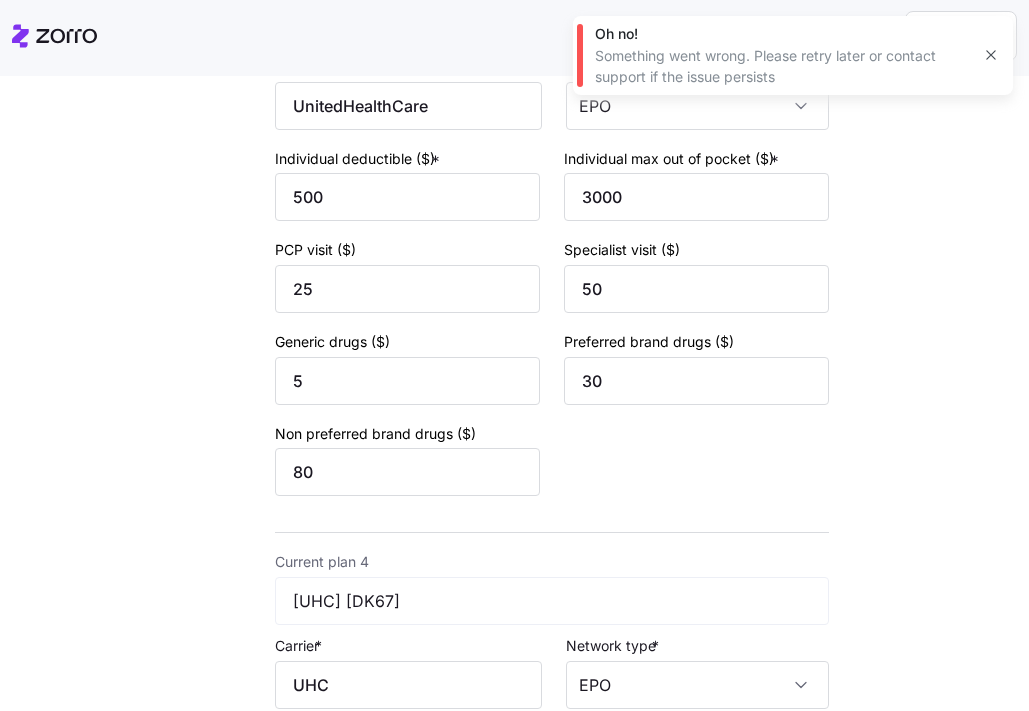 click on "New quote 2 3 4 Add current plan details Current plan 1 [UHC] [DK8A] Carrier  * [UHC] Network type  * EPO Individual deductible ($)  * 1600 Individual max out of pocket ($)  * 3000 PCP visit ($) Specialist visit ($) Generic drugs ($) 5 Preferred brand drugs ($) 30 Non preferred brand drugs ($) 80 Current plan 2 [UHC] [DLHP] Carrier  * [UHC] Network type  * EPO Individual deductible ($)  * 1600 Individual max out of pocket ($)  * 3000 PCP visit ($) Specialist visit ($) Generic drugs ($) 5 Preferred brand drugs ($) 30 Non preferred brand drugs ($) 80 Current plan 3 [UHC] [DLCZ] Carrier  * [UHC] Network type  * EPO Individual deductible ($)  * 500 Individual max out of pocket ($)  * 3000 PCP visit ($) 25 Specialist visit ($) 50 Generic drugs ($) 5 Preferred brand drugs ($) 30 Non preferred brand drugs ($) 80 Current plan 4 [UHC] [DK67] Carrier  * [UHC] Network type  * EPO Individual deductible ($)  * 500 Individual max out of pocket ($)  * 3000 PCP visit ($) 30 Specialist visit ($) 50 5 30 80 Next" at bounding box center [495, -67] 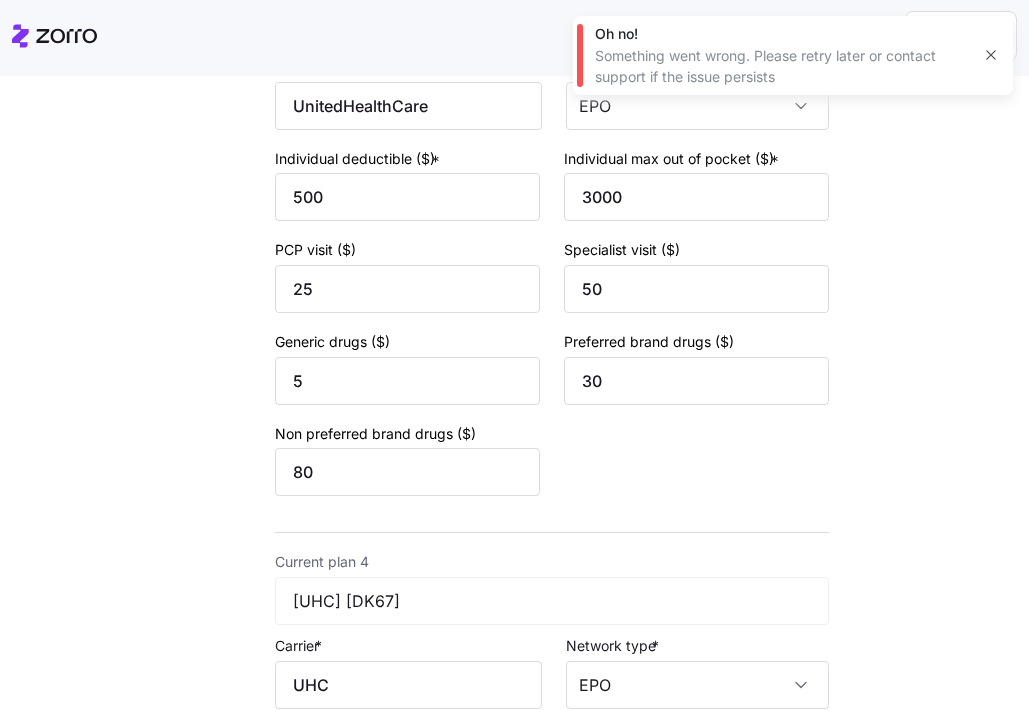 click on "Add current plan details Current plan 1 [UHC] [DK8A] Carrier  * [UnitedHealthCare] Network type  * EPO Individual deductible ($)  * 1600 Individual max out of pocket ($)  * 3000 PCP visit ($) Specialist visit ($) Generic drugs ($) 5 Preferred brand drugs ($) 30 Non preferred brand drugs ($) 80 Current plan 2 [UHC] [DLHP] Carrier  * [UnitedHealthCare] Network type  * EPO Individual deductible ($)  * 1600 Individual max out of pocket ($)  * 3000 PCP visit ($) Specialist visit ($) Generic drugs ($) 5 Preferred brand drugs ($) 30 Non preferred brand drugs ($) 80 Current plan 3 [UHC] [DLCZ] Carrier  * [UnitedHealthCare] Network type  * EPO Individual deductible ($)  * 500 Individual max out of pocket ($)  * 3000 PCP visit ($) 25 Specialist visit ($) 50 Generic drugs ($) 5 Preferred brand drugs ($) 30 Non preferred brand drugs ($) 80 Current plan 4 [UHC] [DK67] Carrier  * [UHC] Network type  * EPO Individual deductible ($)  * 500 Individual max out of pocket ($)  * 3000 PCP visit ($) 30 Specialist visit ($) 50 Generic drugs ($) 5 30 80" at bounding box center (552, -59) 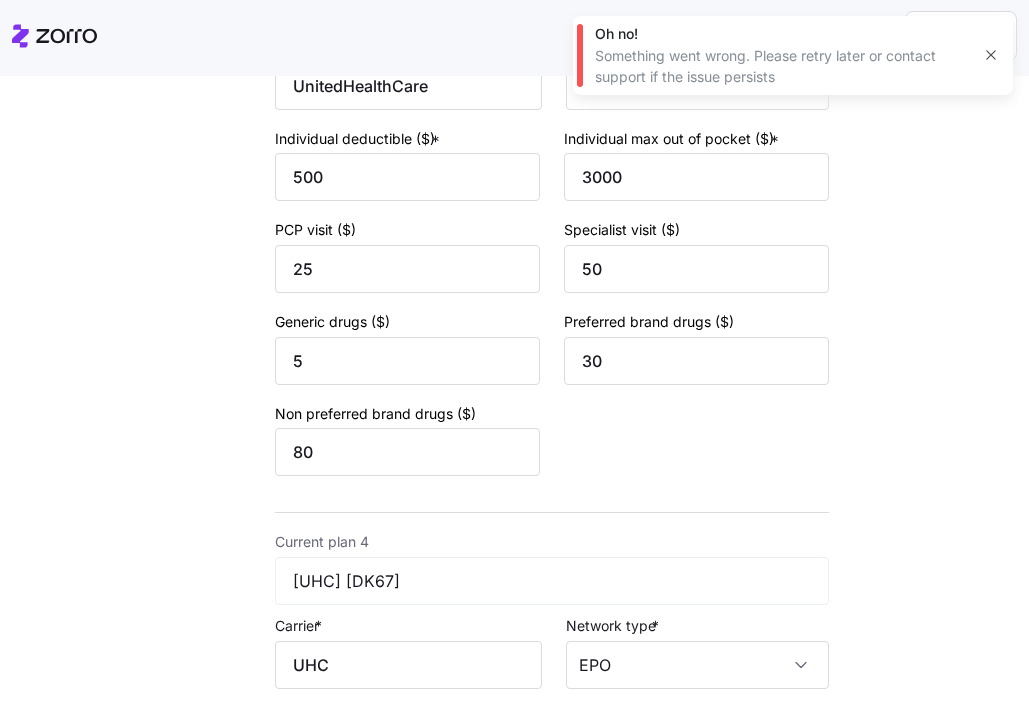 scroll, scrollTop: 1481, scrollLeft: 0, axis: vertical 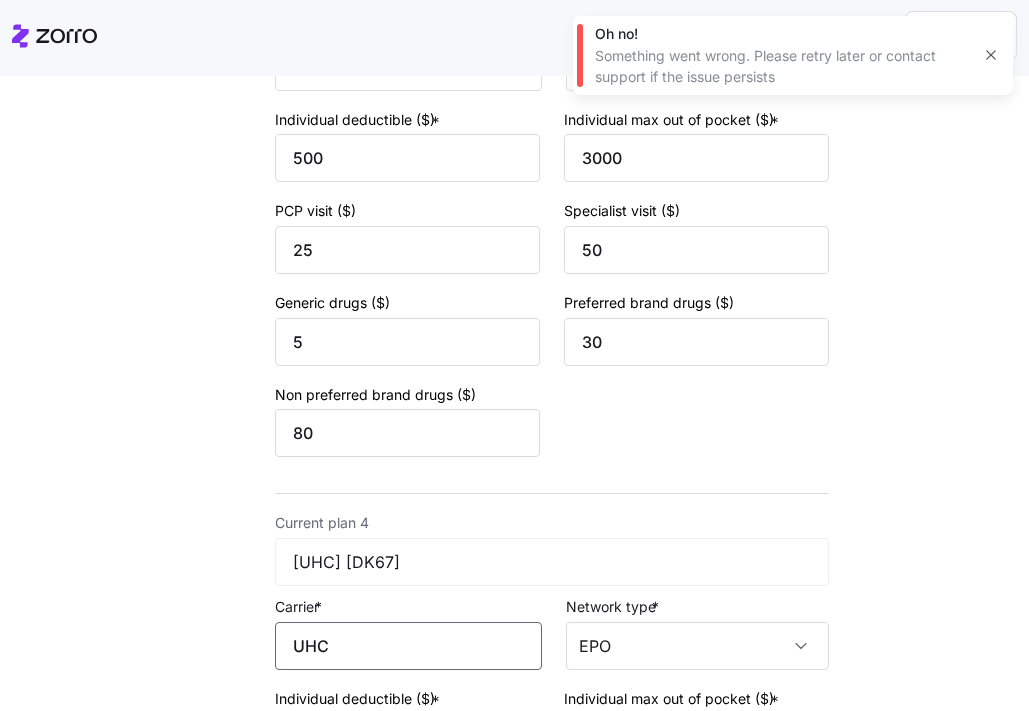 drag, startPoint x: 341, startPoint y: 658, endPoint x: 232, endPoint y: 628, distance: 113.053085 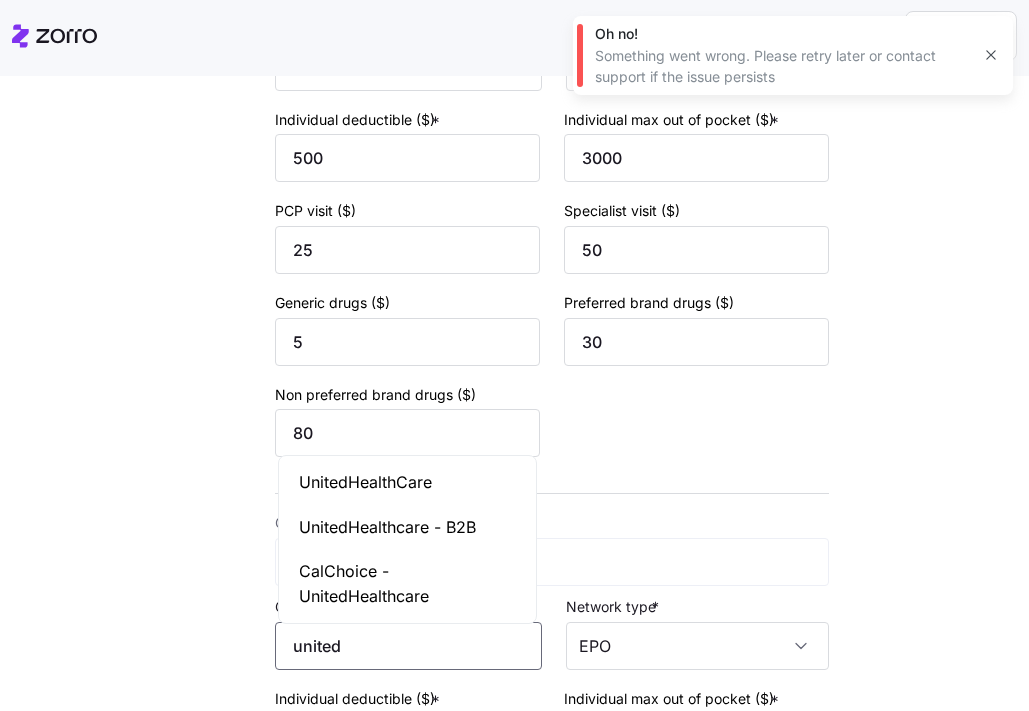 click on "UnitedHealthCare" at bounding box center [365, 482] 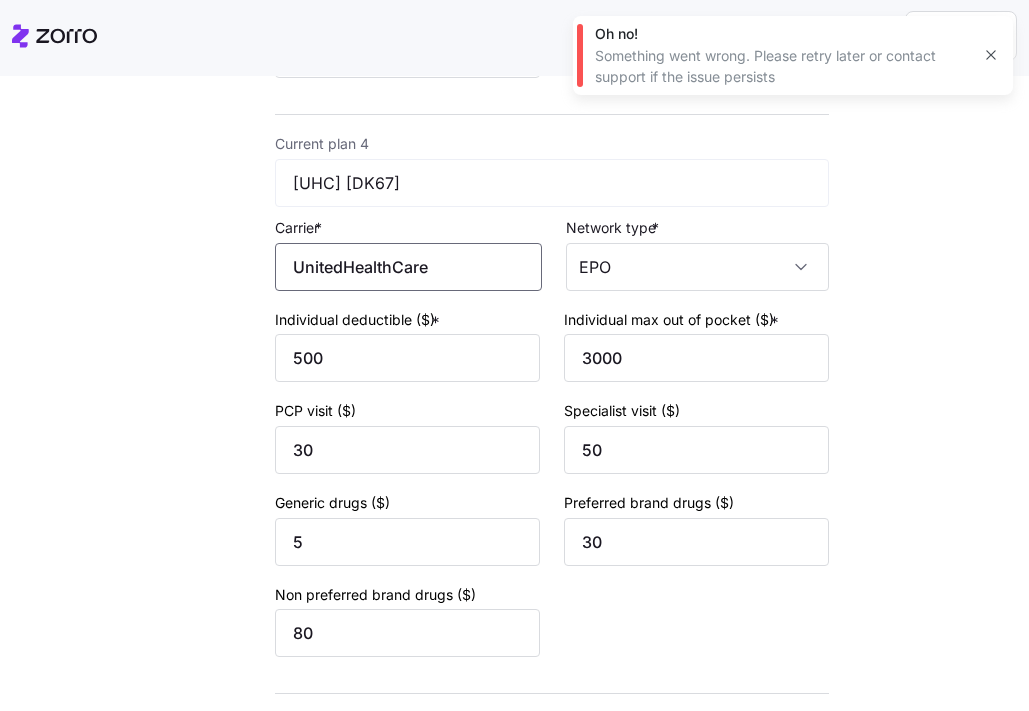 scroll, scrollTop: 2015, scrollLeft: 0, axis: vertical 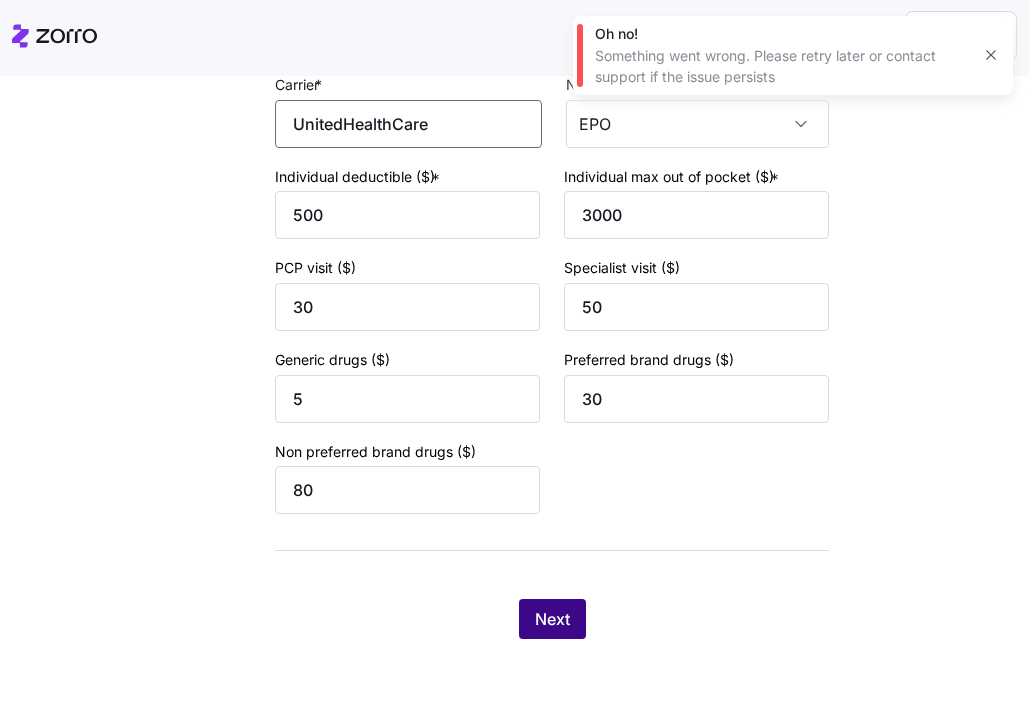 type on "UnitedHealthCare" 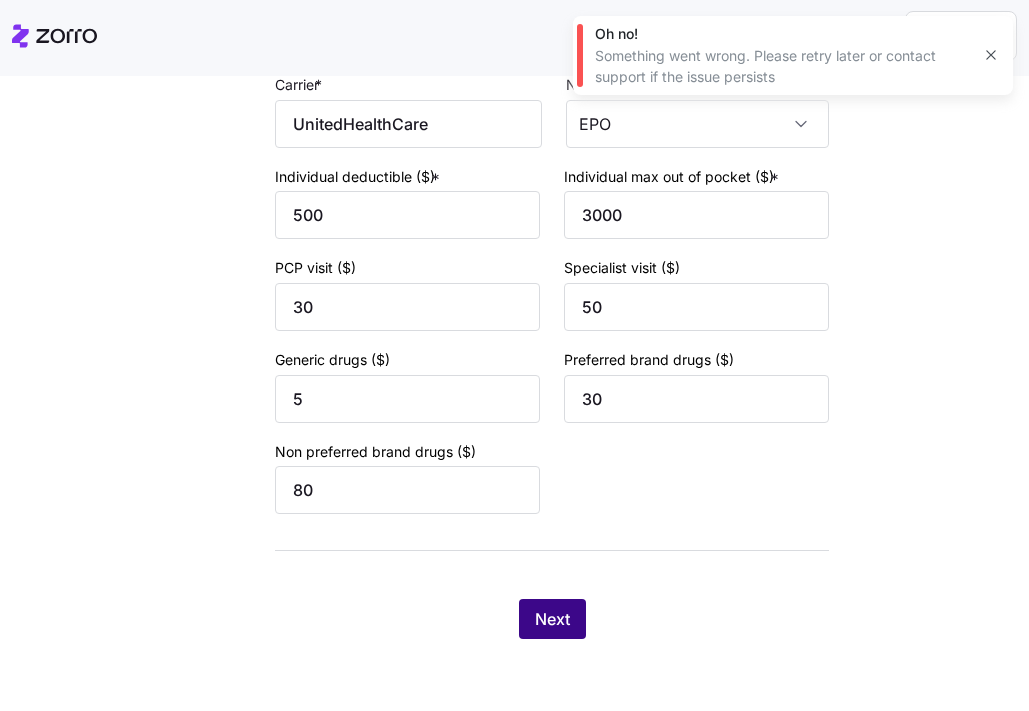 click on "Next" at bounding box center (552, 619) 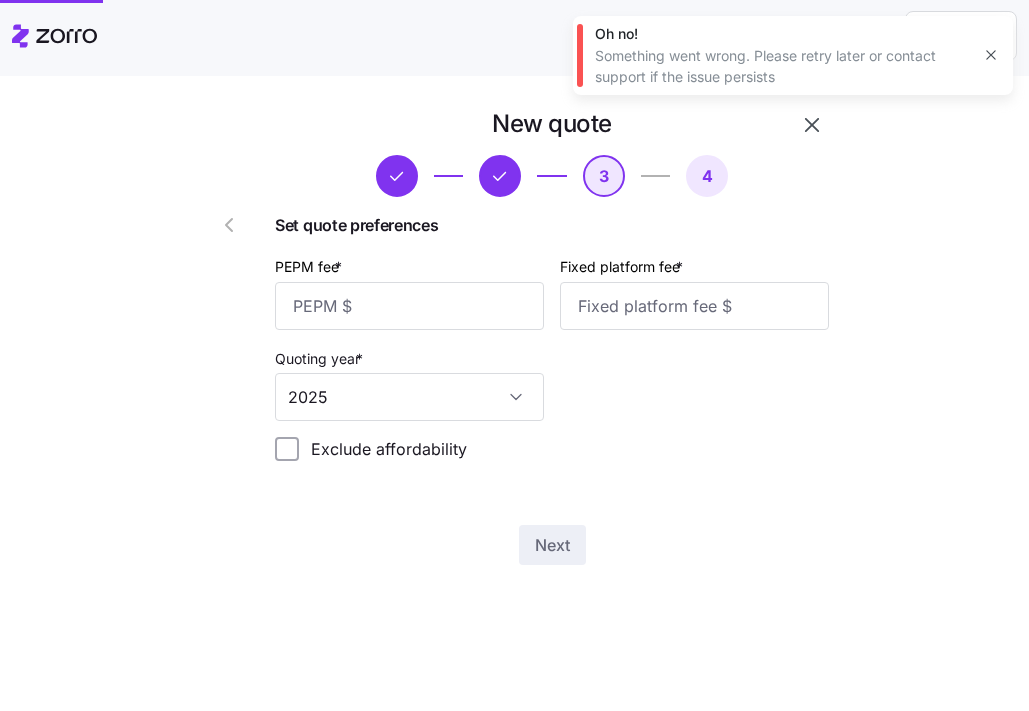 scroll, scrollTop: 0, scrollLeft: 0, axis: both 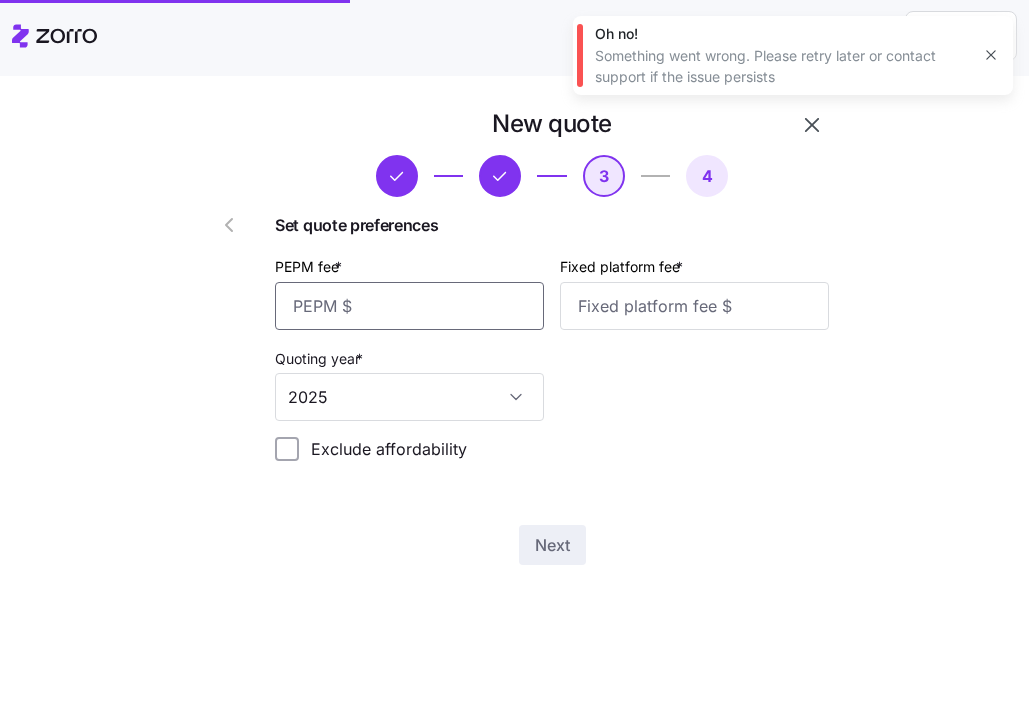 click on "PEPM fee  *" at bounding box center [409, 306] 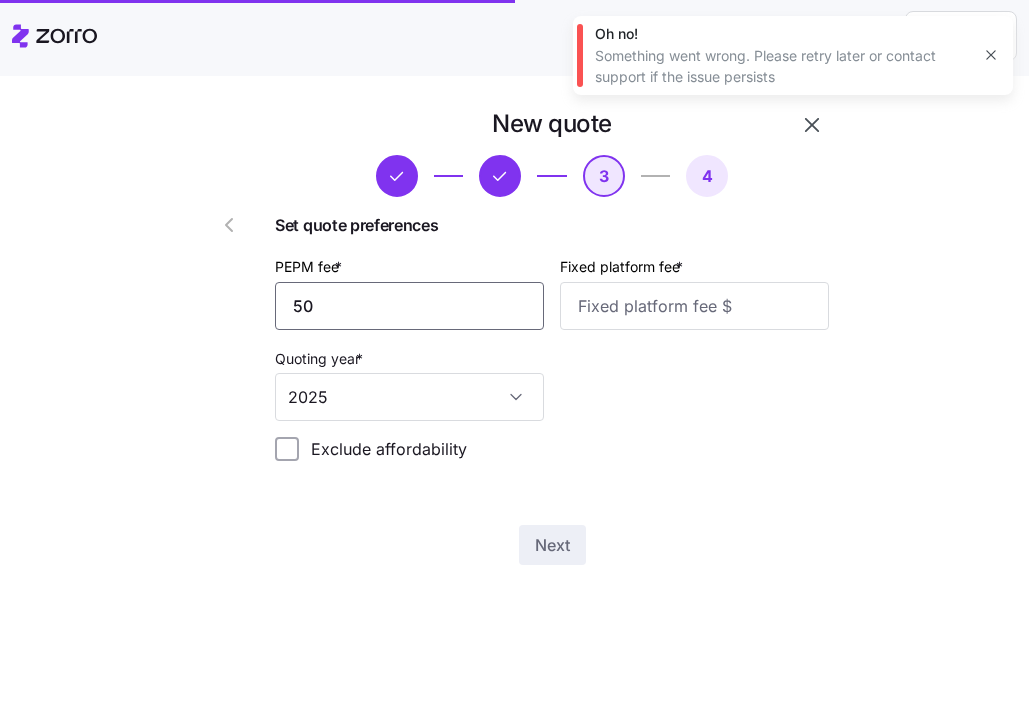type on "50" 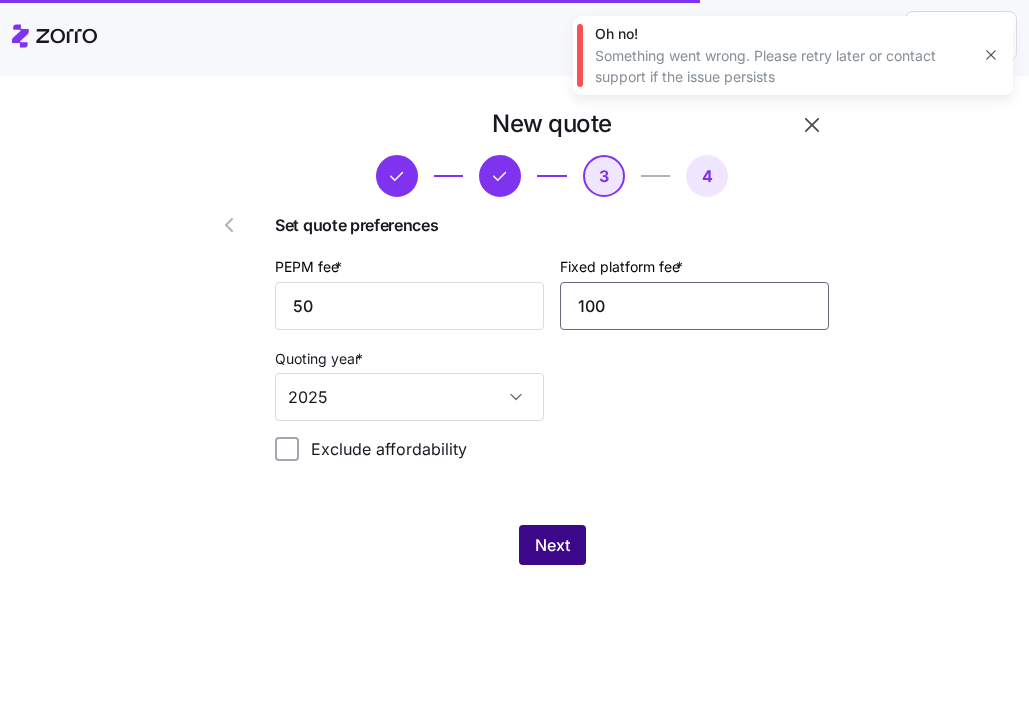 type on "100" 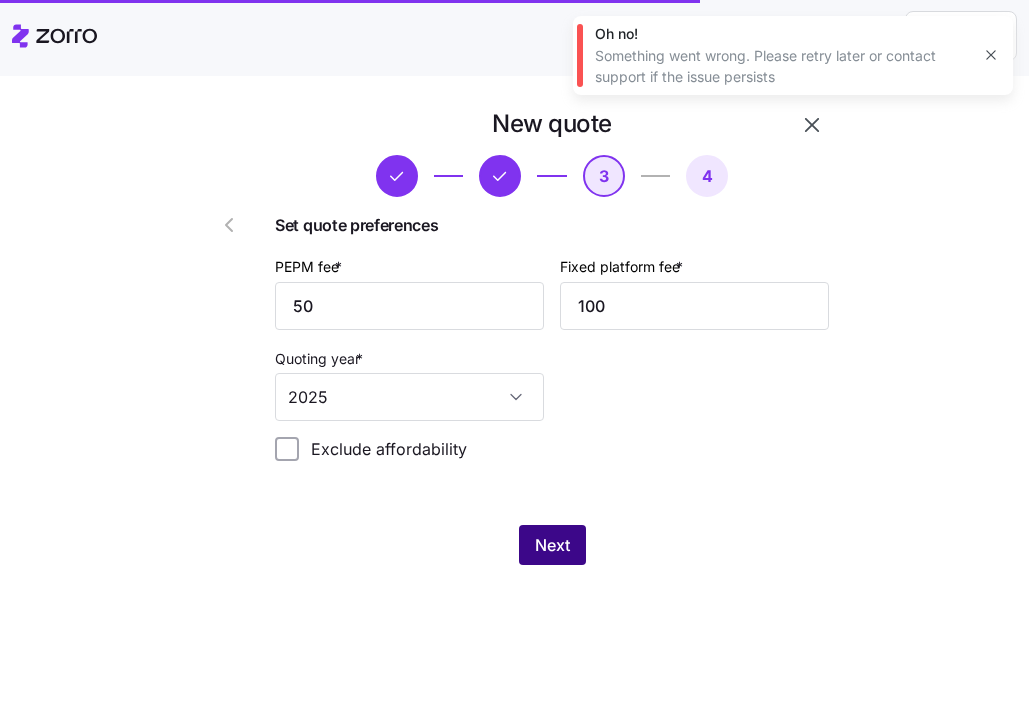 click on "Next" at bounding box center (552, 545) 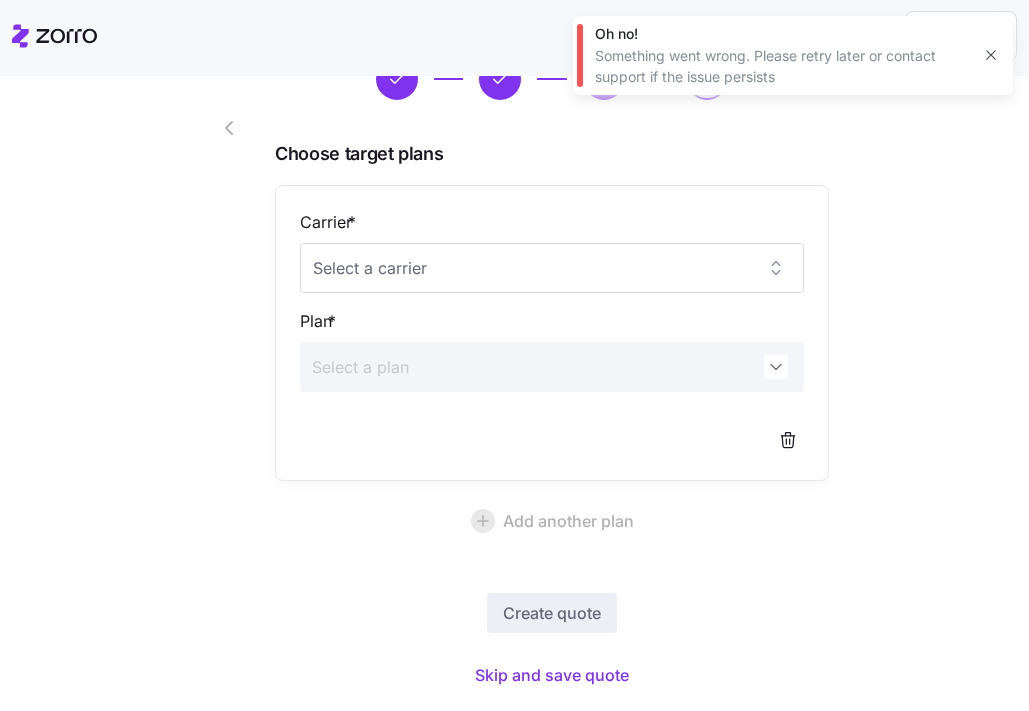 scroll, scrollTop: 150, scrollLeft: 0, axis: vertical 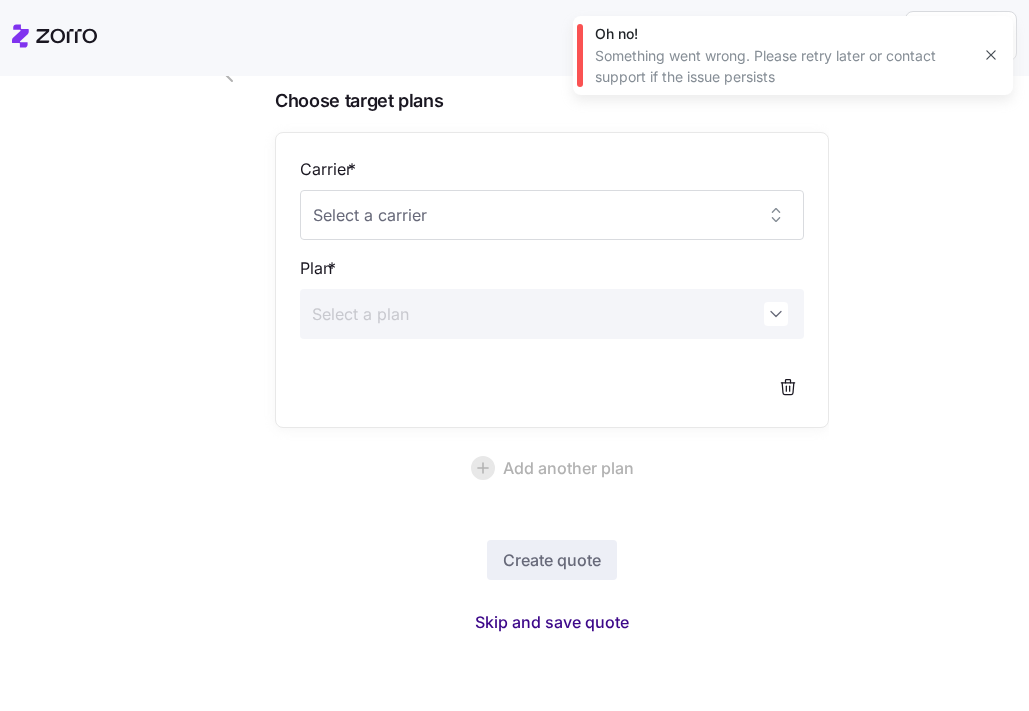 click on "Skip and save quote" at bounding box center [552, 622] 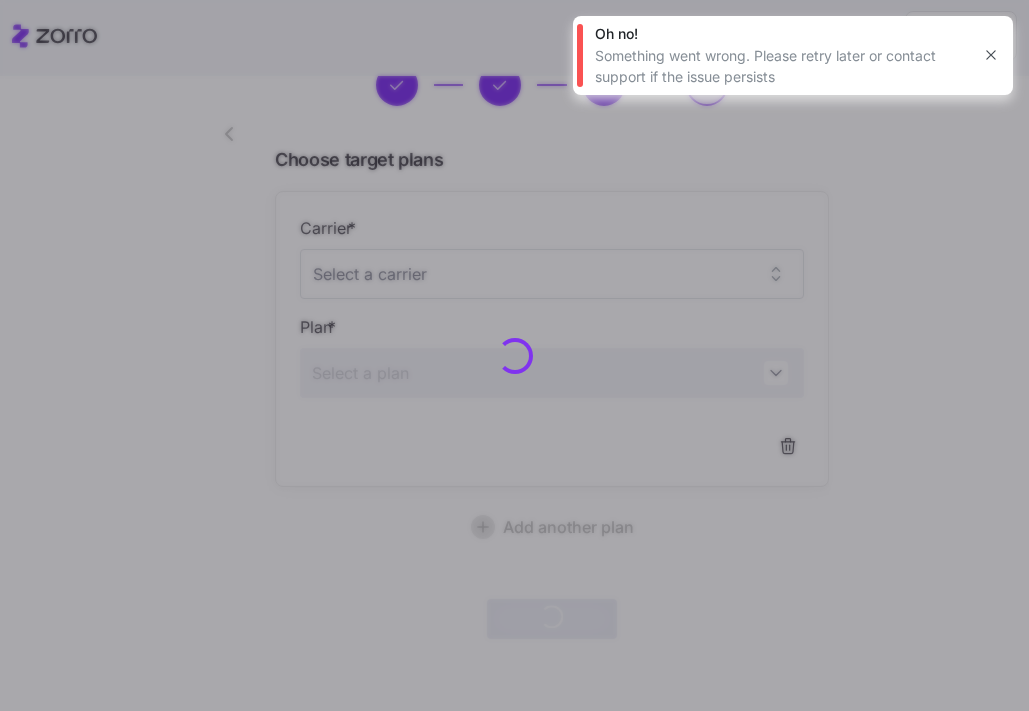scroll, scrollTop: 90, scrollLeft: 0, axis: vertical 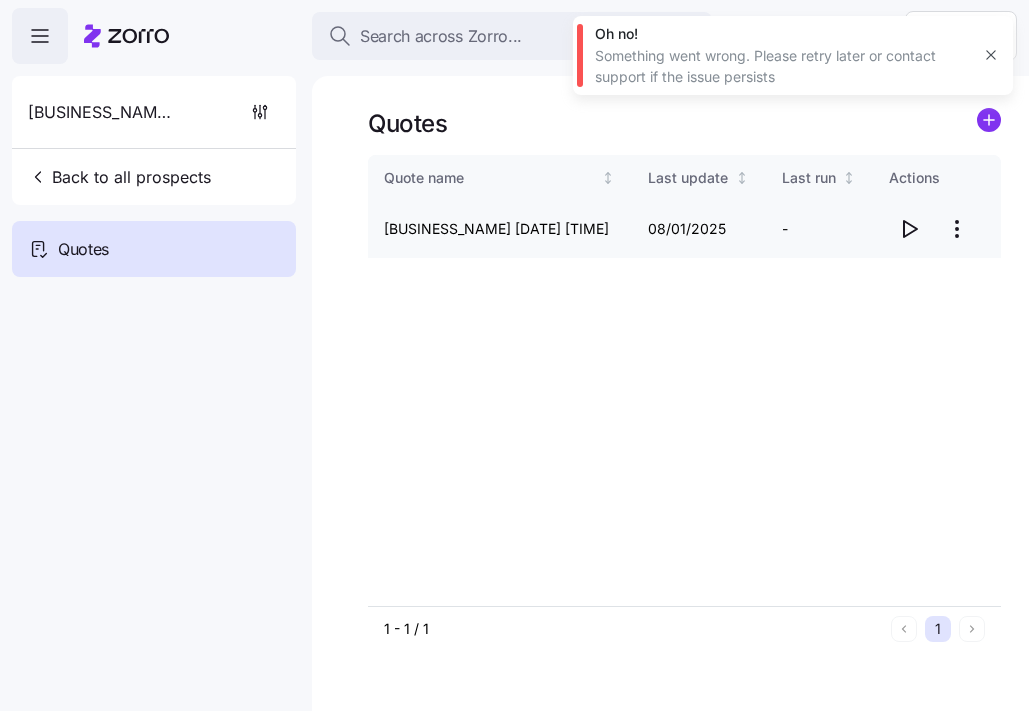 click 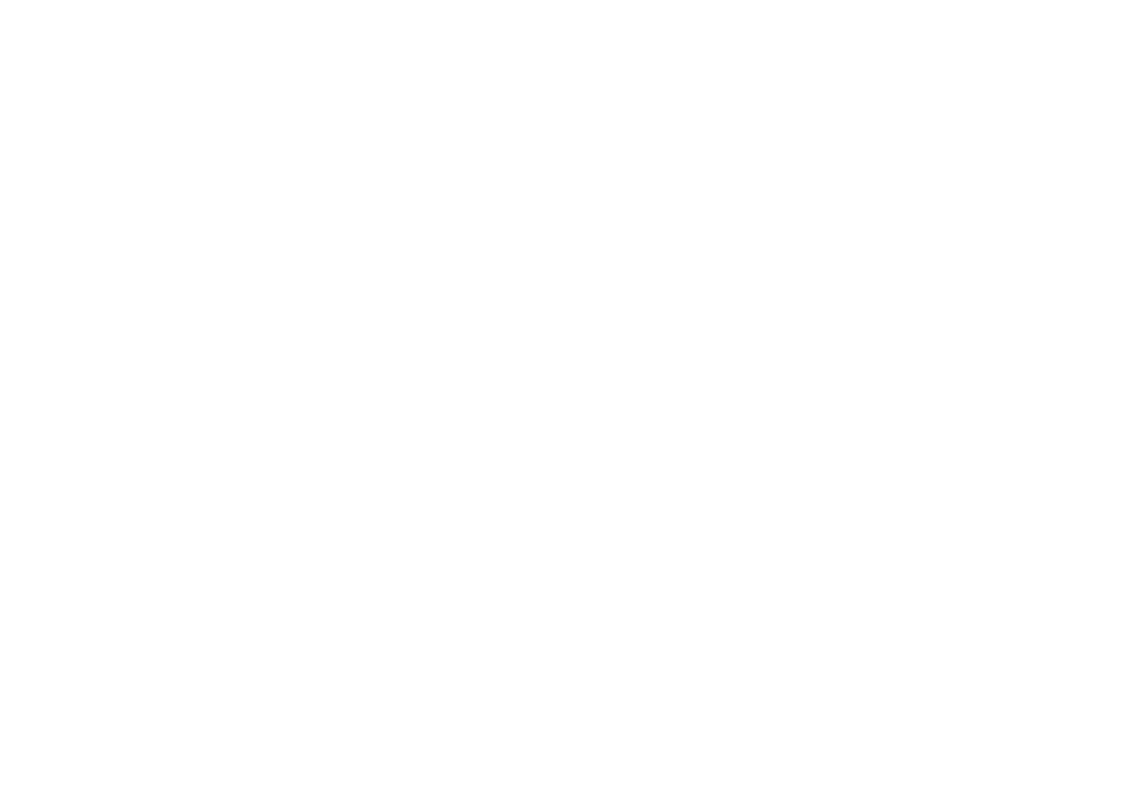scroll, scrollTop: 0, scrollLeft: 0, axis: both 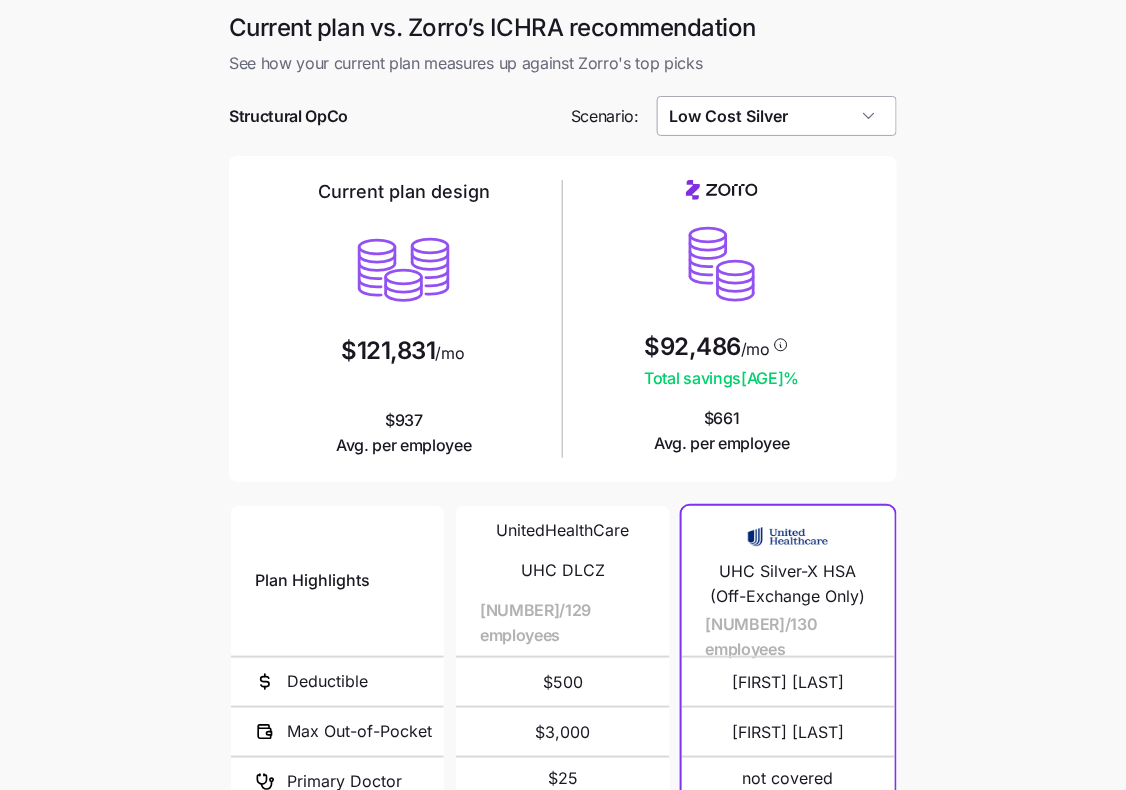 click on "Low Cost Silver" at bounding box center (777, 116) 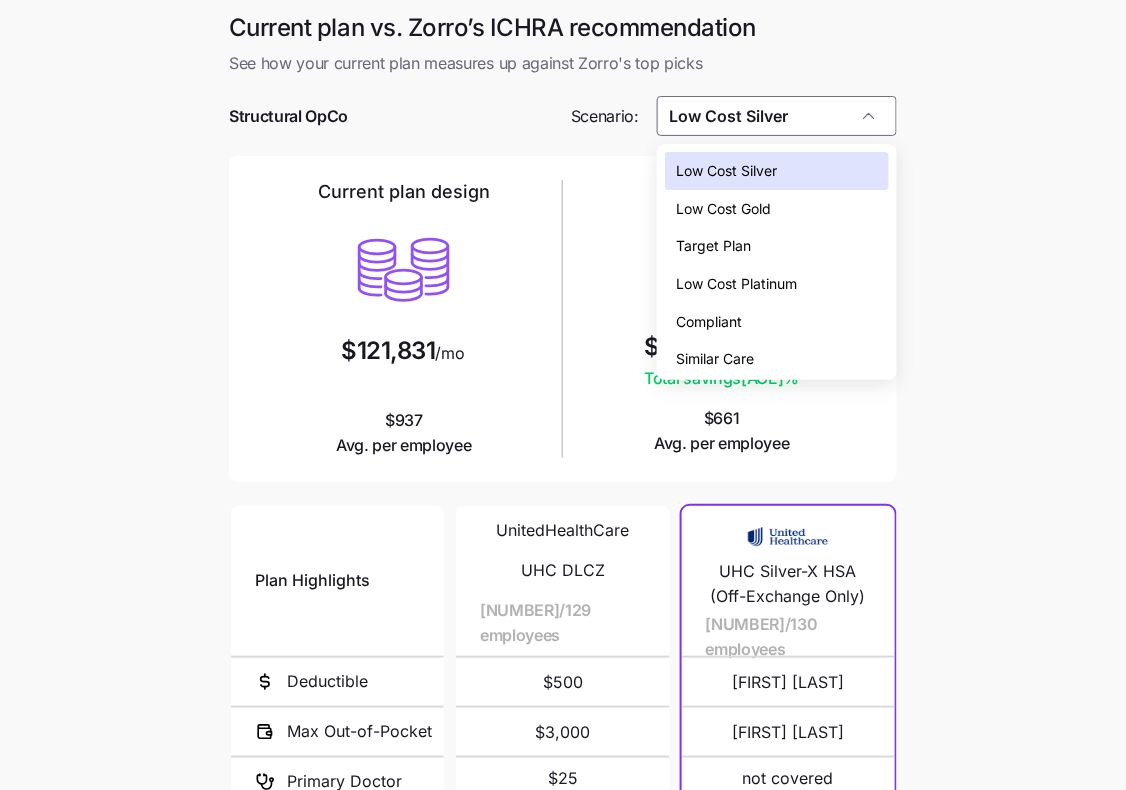 click on "Low Cost Gold" at bounding box center [777, 209] 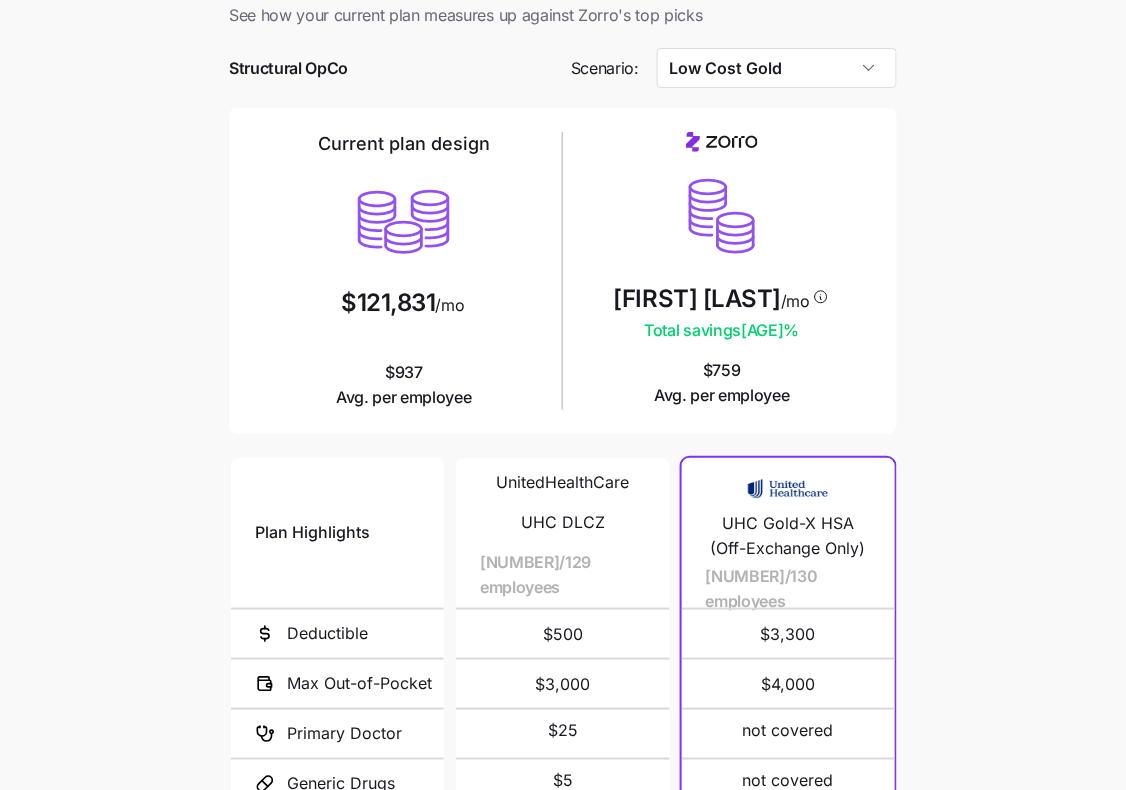 scroll, scrollTop: 0, scrollLeft: 0, axis: both 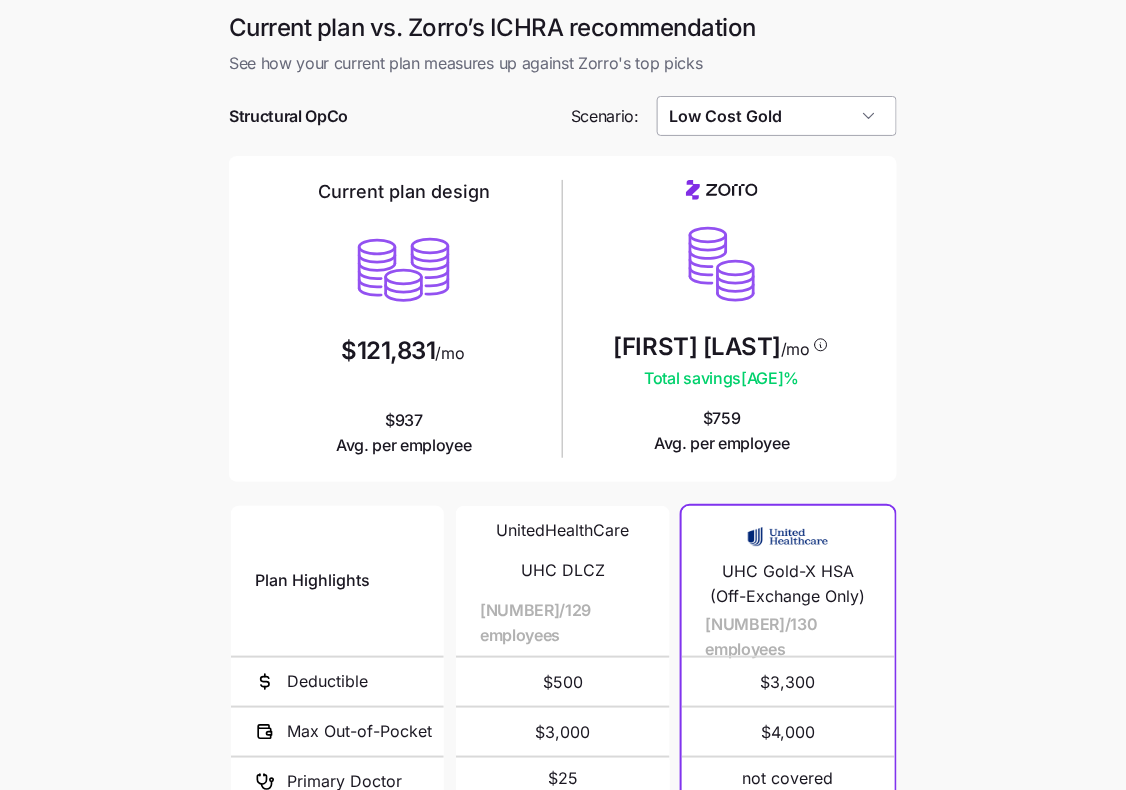 click on "Low Cost Gold" at bounding box center [777, 116] 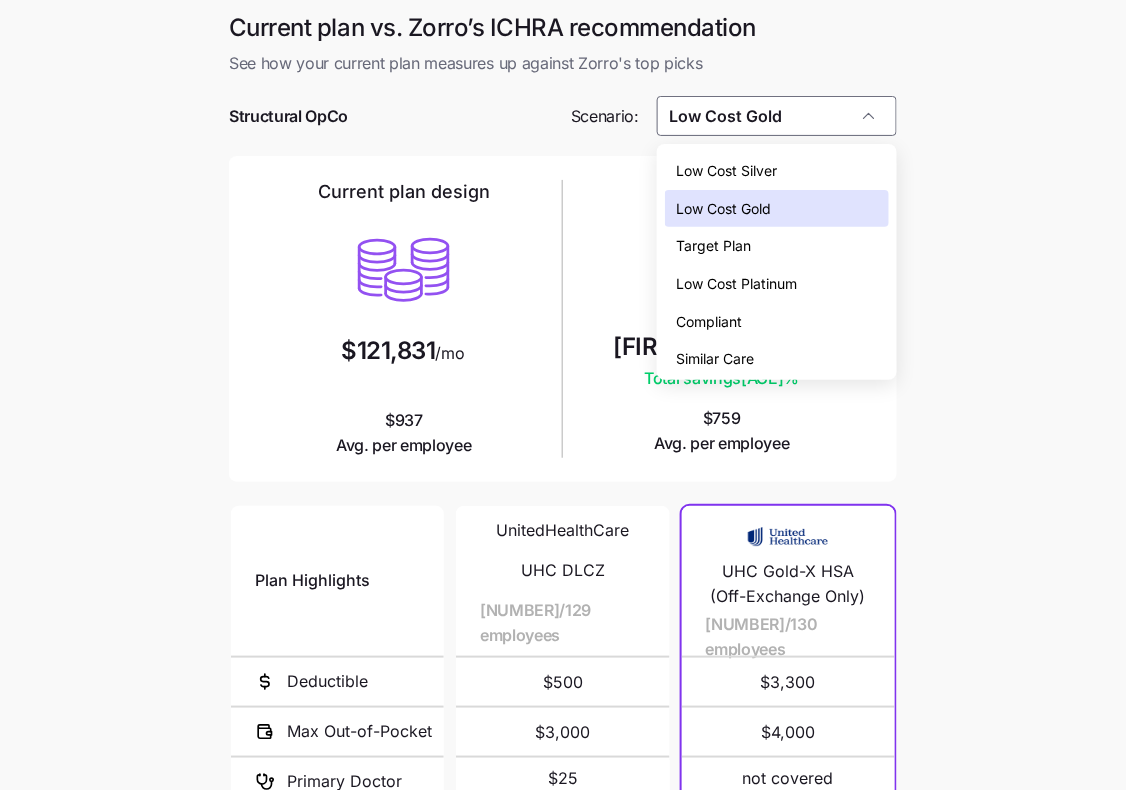 click on "Low Cost Platinum" at bounding box center [777, 284] 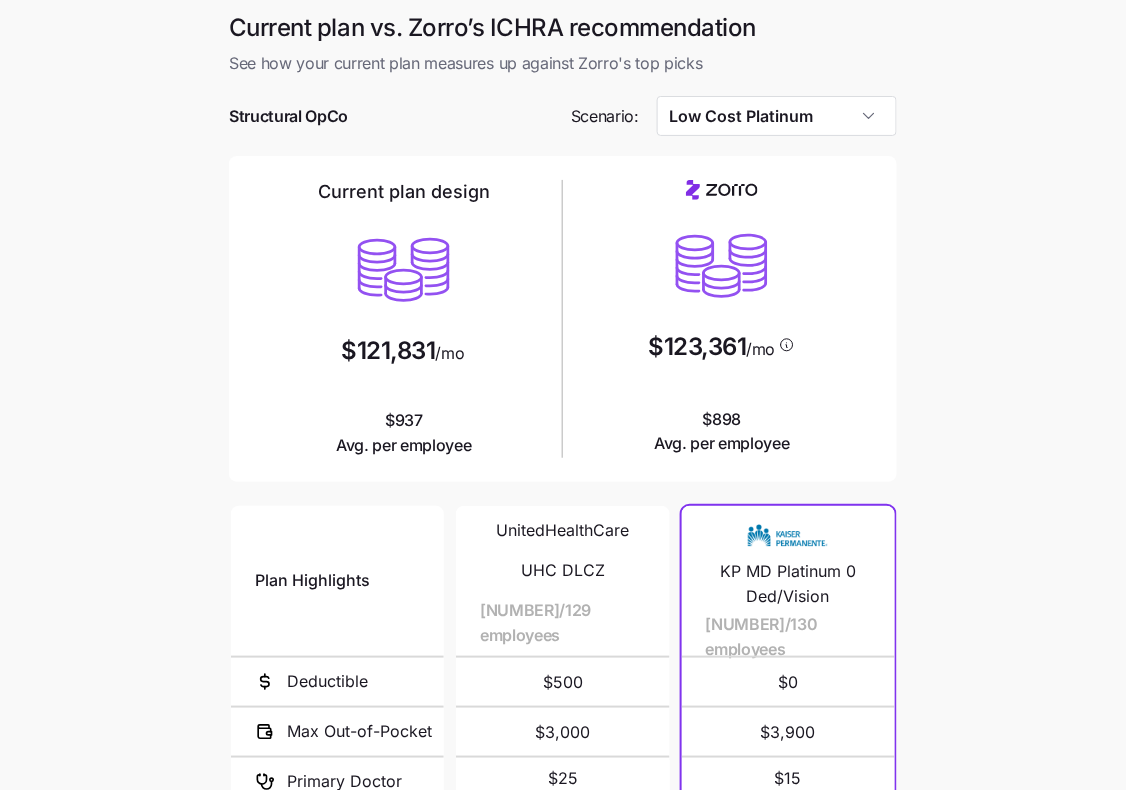 click on "Current plan vs. Zorro’s ICHRA recommendation See how your current plan measures up against Zorro's top picks Structural OpCo Scenario: Low Cost Platinum Current plan design $121,831 /mo $937 Avg. per employee $123,361 /mo $898 Avg. per employee Plan Highlights Deductible Max Out-of-Pocket Primary Doctor Generic Drugs Specialist Visit UnitedHealthCare UHC DLCZ 39/129 employees $500 $3,000 $25 $5 $50 UnitedHealthCare UHC DLHP 38/129 employees $1,600 $3,000 $5 UnitedHealthCare UHC DK67  32/129 employees $500 $3,000 $30 $5 $50 UnitedHealthCare UHC DK8A 20/129 employees $1,600 $3,000 $5 KP MD Platinum 0 Ded/Vision 37/130 employees $0 $3,900 $15 $5 $20 UHC Gold-X HSA (Off-Exchange Only) 18/130 employees $3,300 $4,000 not covered not covered not covered Gold 1 13/130 employees $1,640 $8,100 $20 $15 $50 my Direct Blue EPO Gold 1500 11/130 employees $1,500 $8,300 $35 $0 $35 AmeriHealth Caritas Next Gold Signature + No Referrals 7/130 employees $1,500 $7,800 $30 $15 $60 6/130 employees $1,800 $9,100 $0 $10 $40 $0 $3" at bounding box center (563, 546) 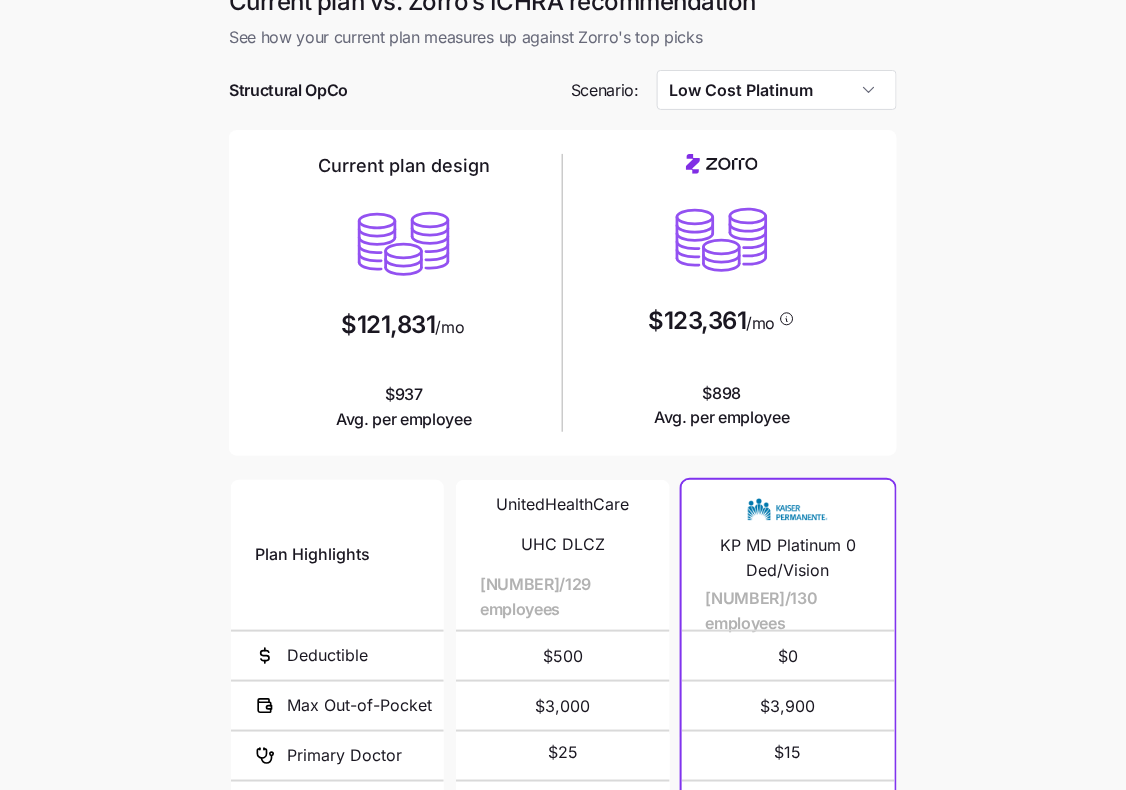 scroll, scrollTop: 0, scrollLeft: 0, axis: both 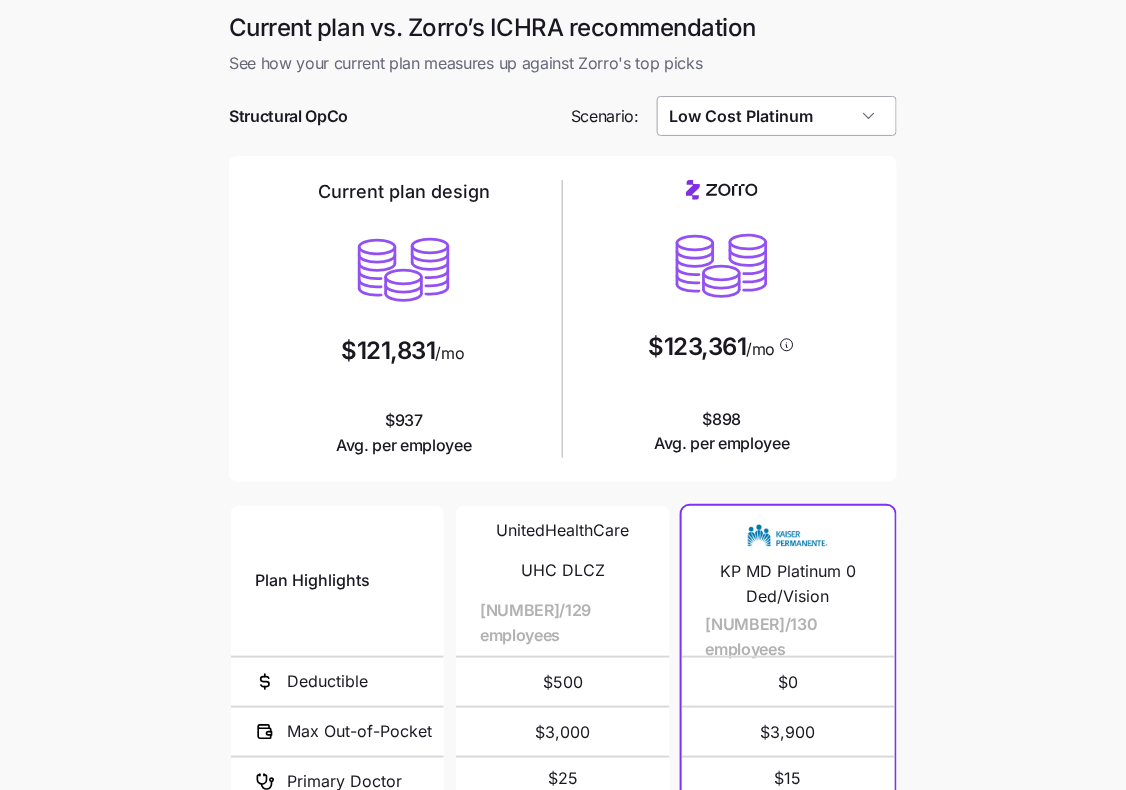 click on "Low Cost Platinum" at bounding box center (777, 116) 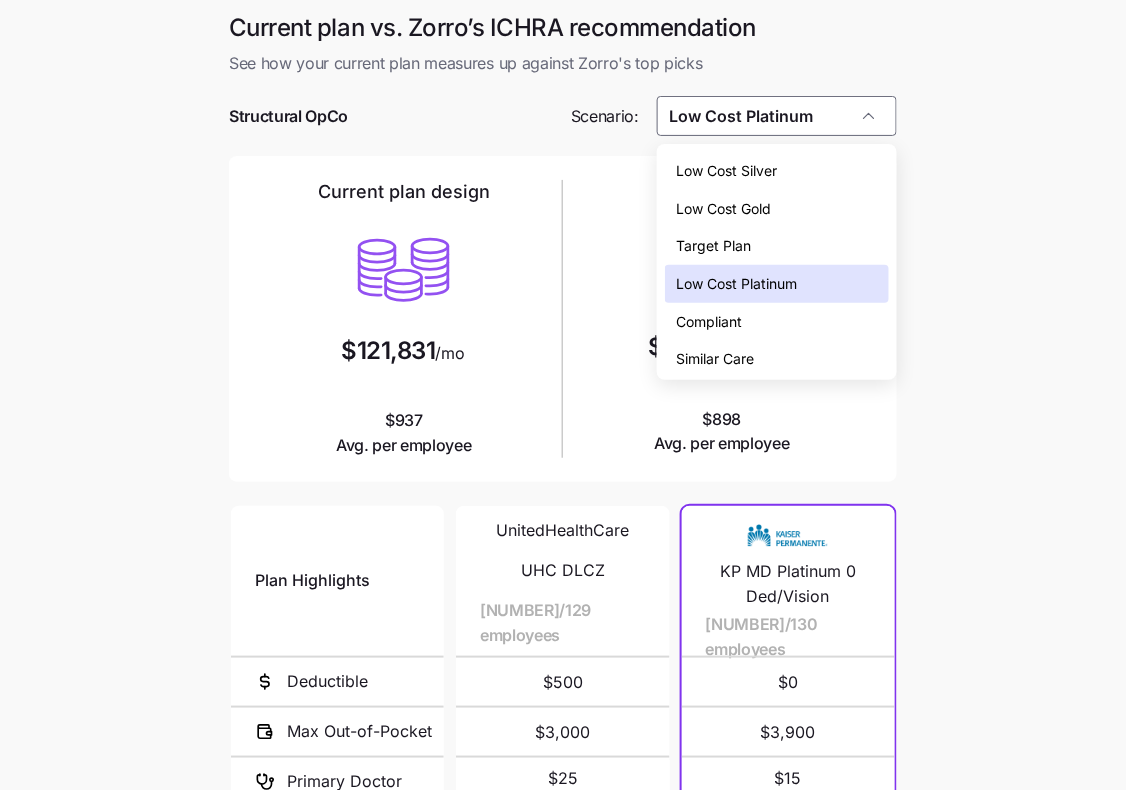 click on "Target Plan" at bounding box center [777, 246] 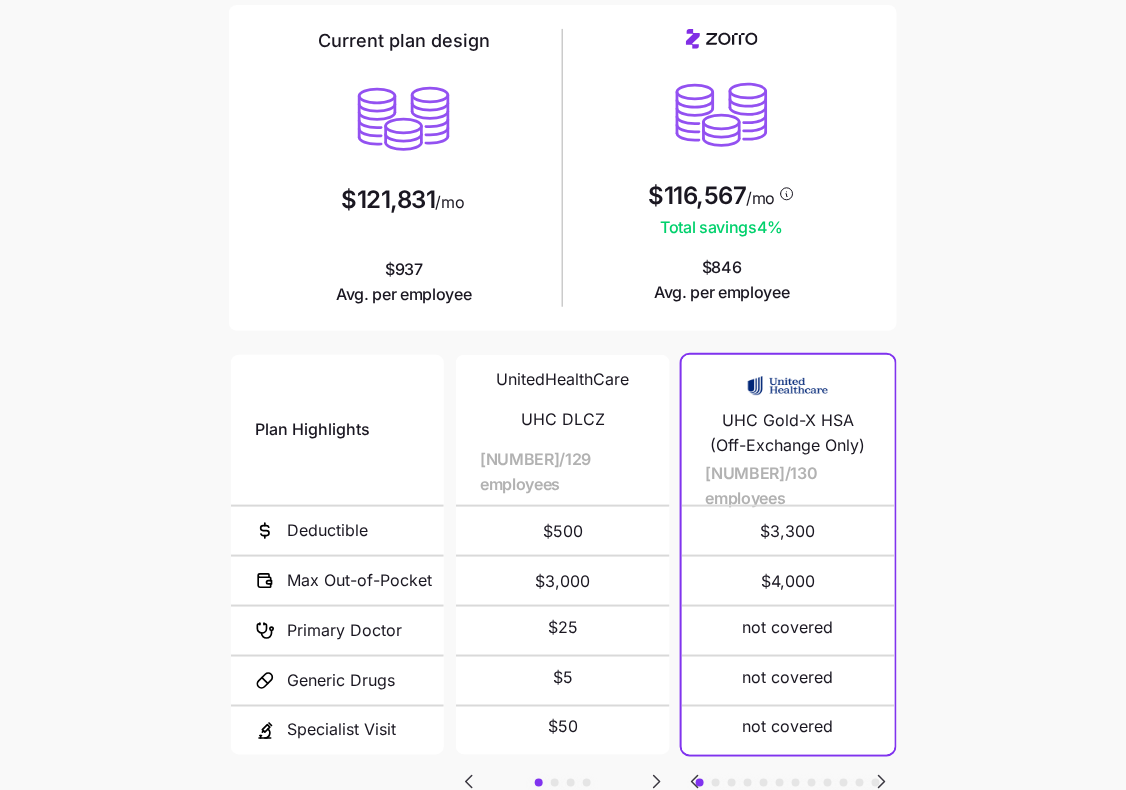 scroll, scrollTop: 301, scrollLeft: 0, axis: vertical 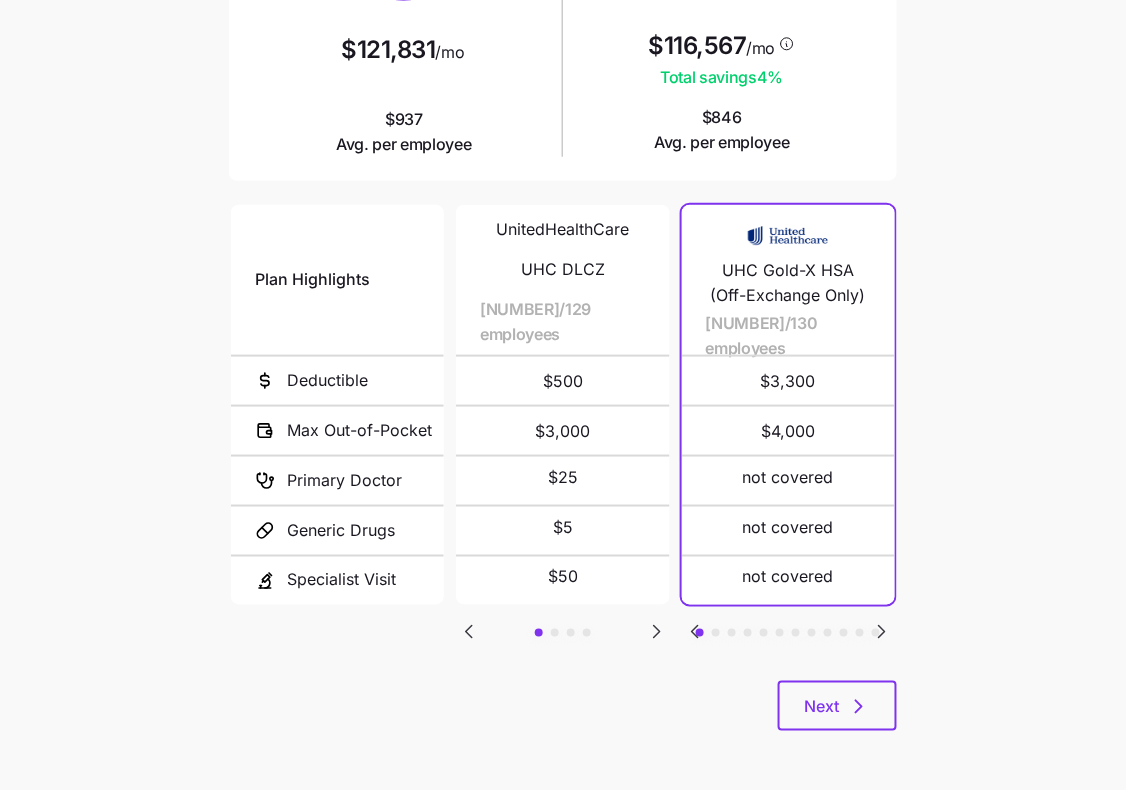 click 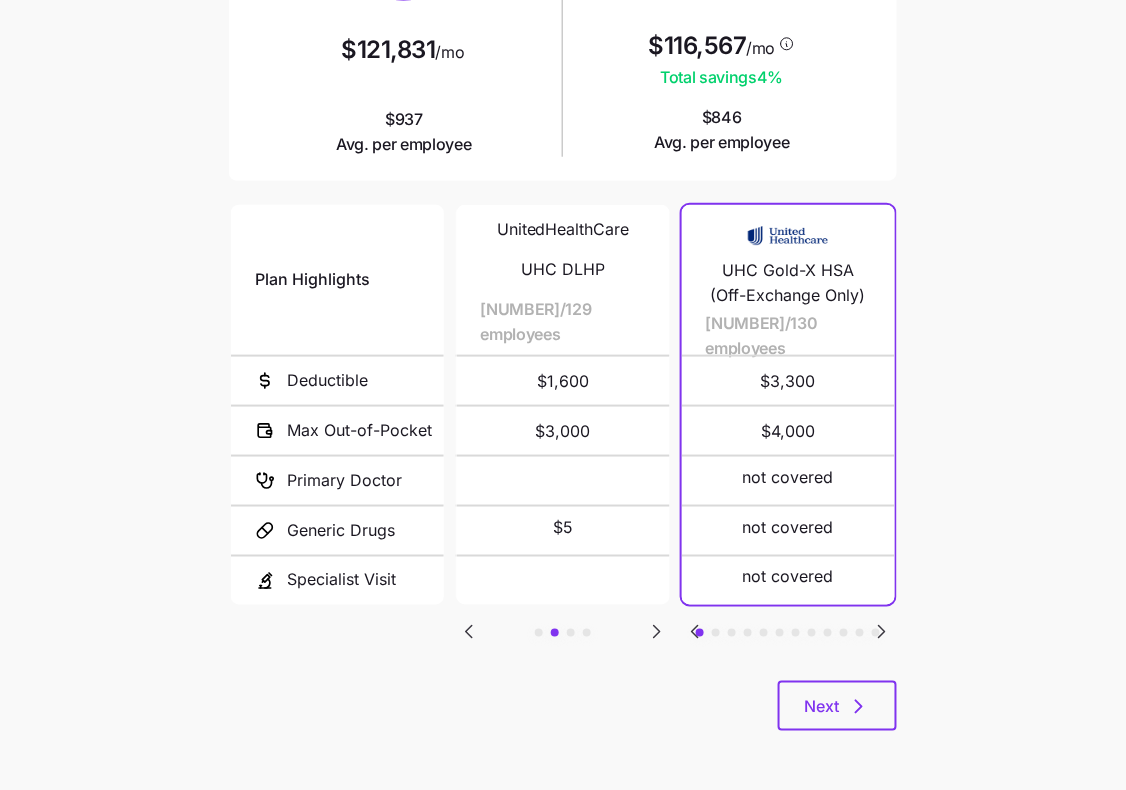 click 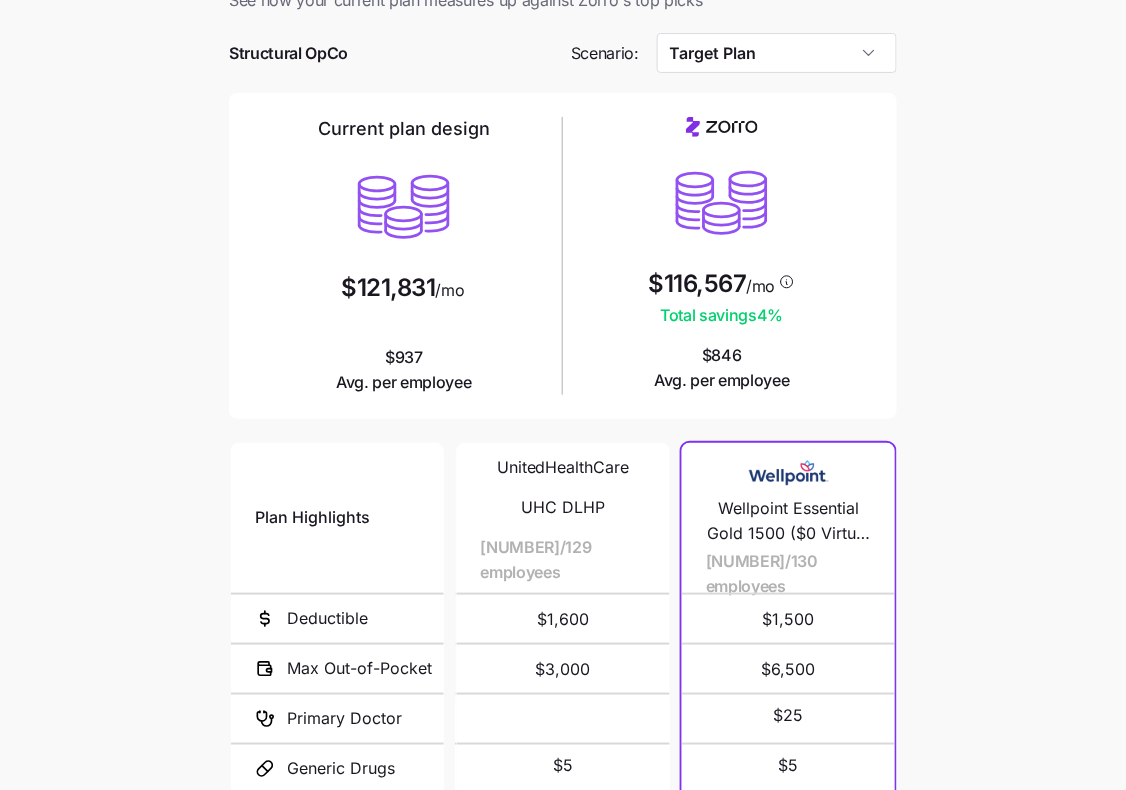 scroll, scrollTop: 301, scrollLeft: 0, axis: vertical 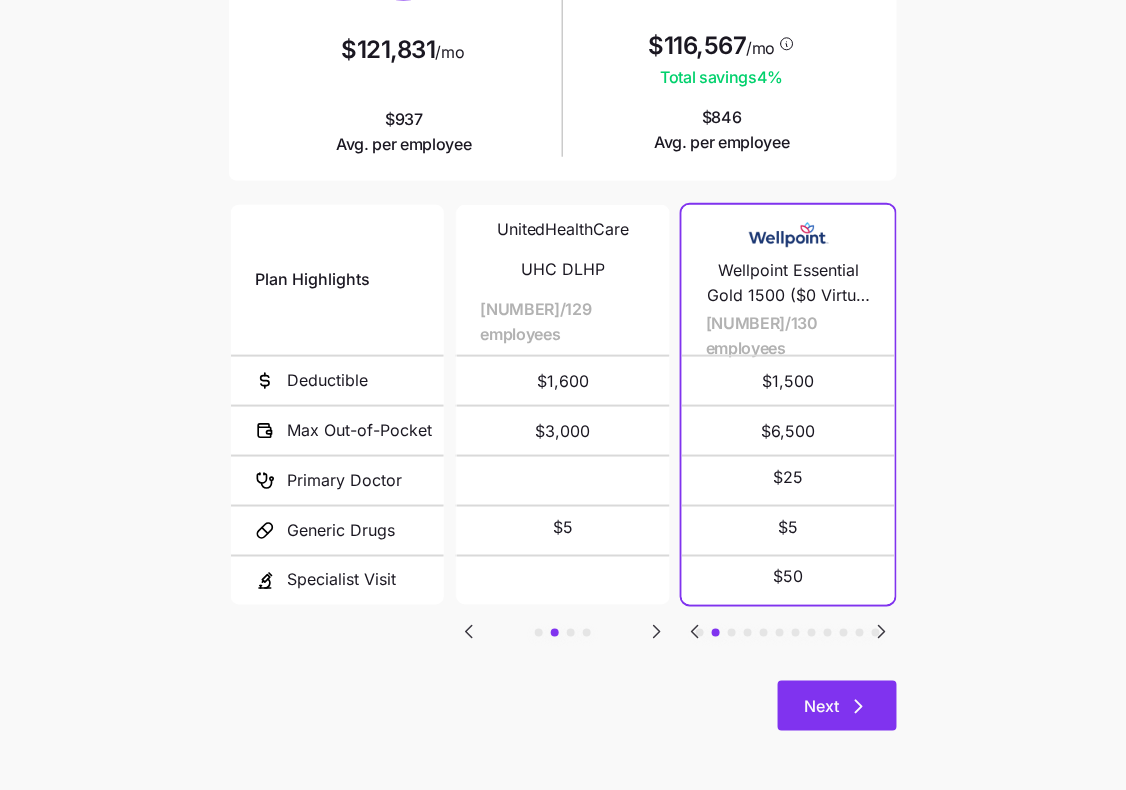 click on "Next" at bounding box center (837, 706) 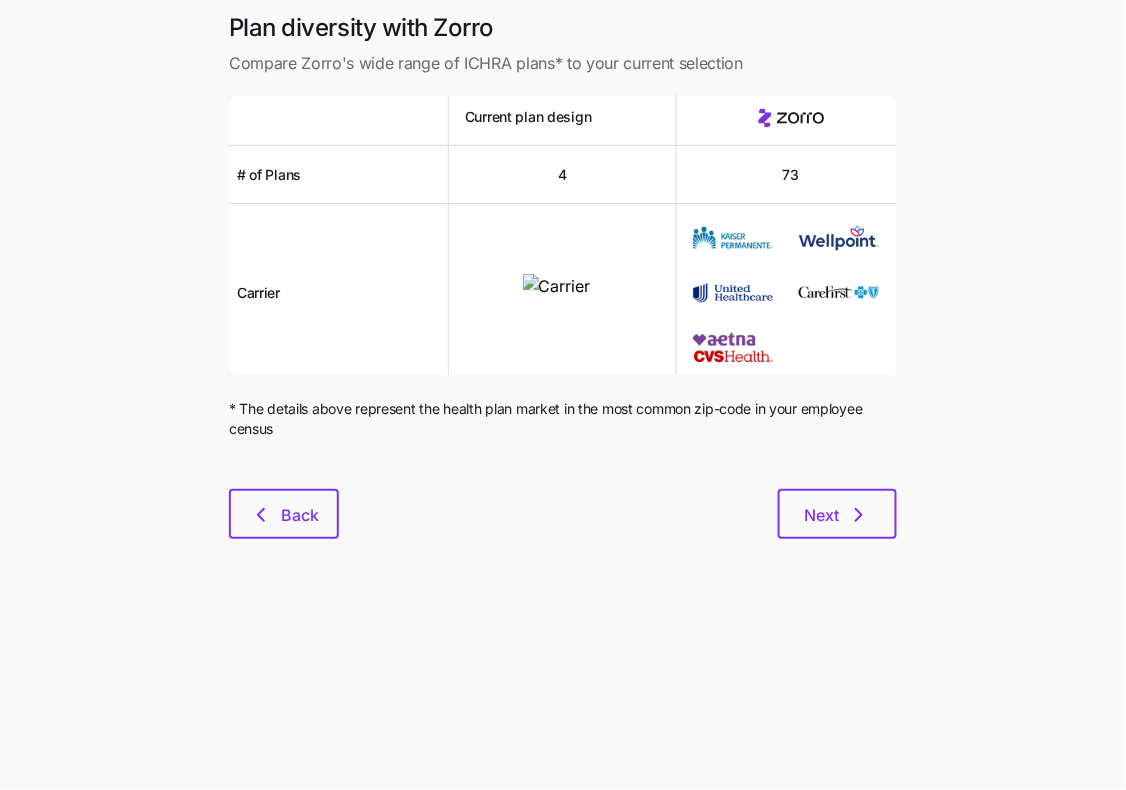 scroll, scrollTop: 0, scrollLeft: 0, axis: both 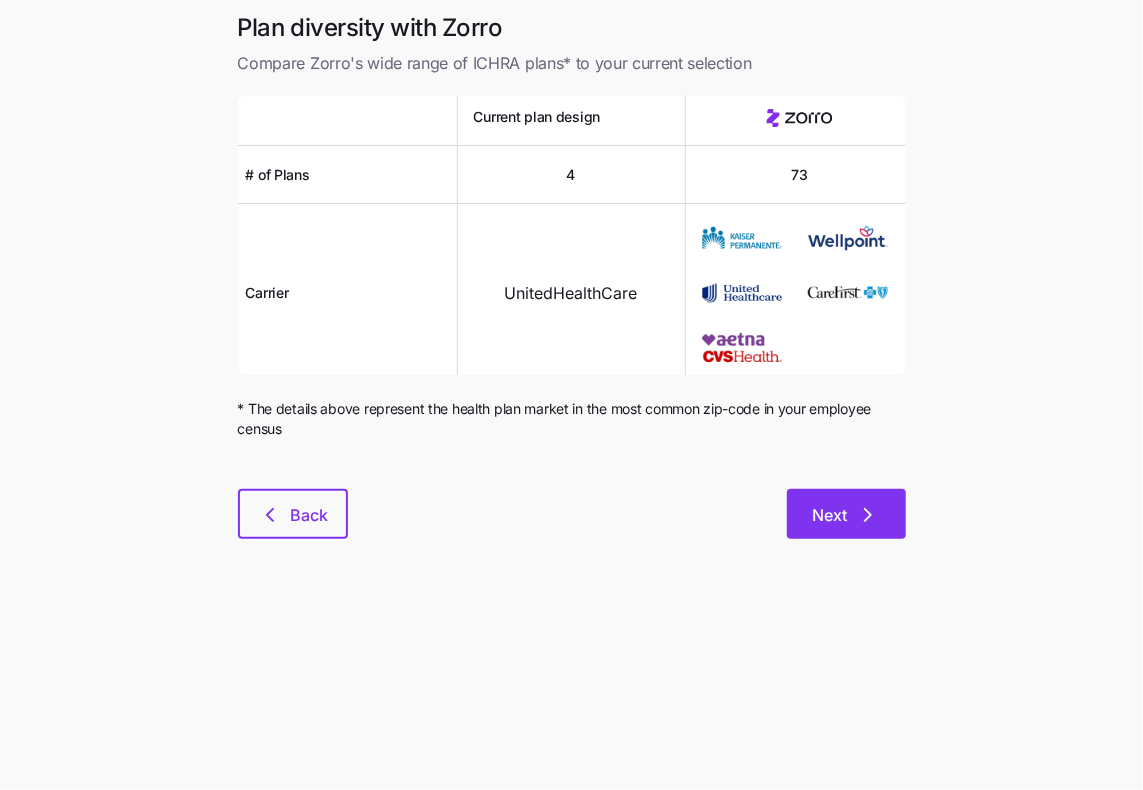 click on "Next" at bounding box center (846, 514) 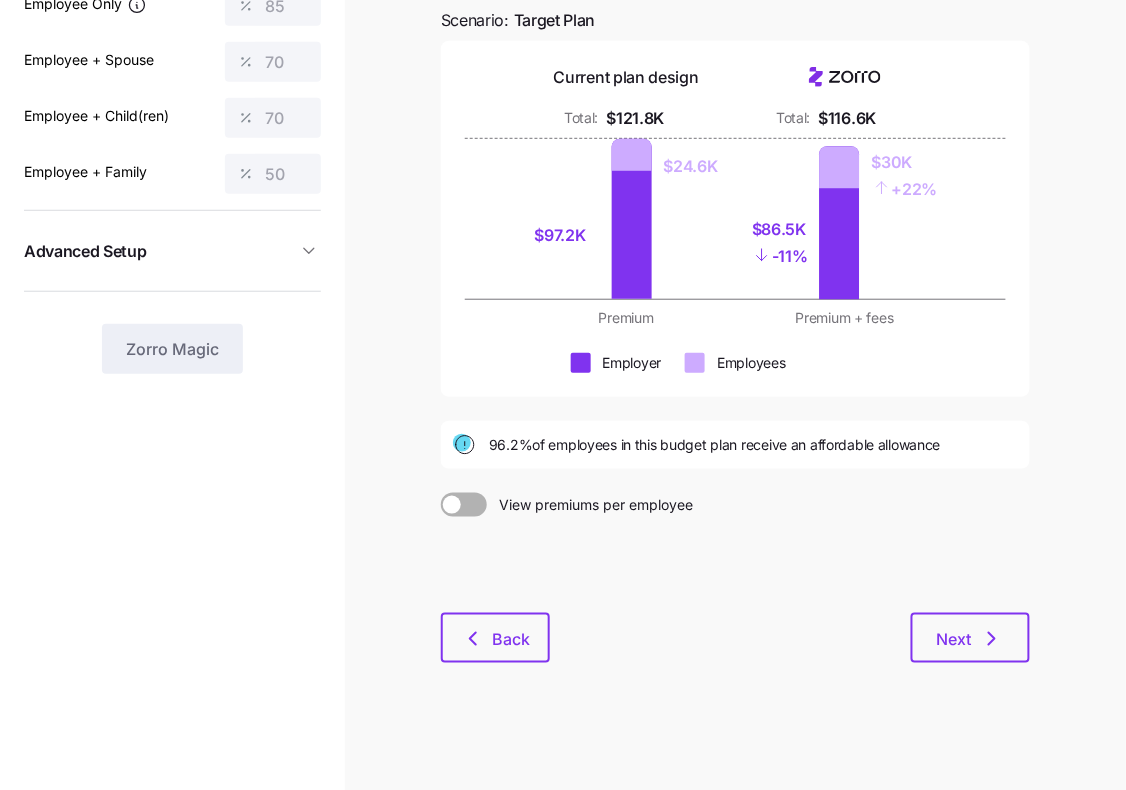 scroll, scrollTop: 22, scrollLeft: 0, axis: vertical 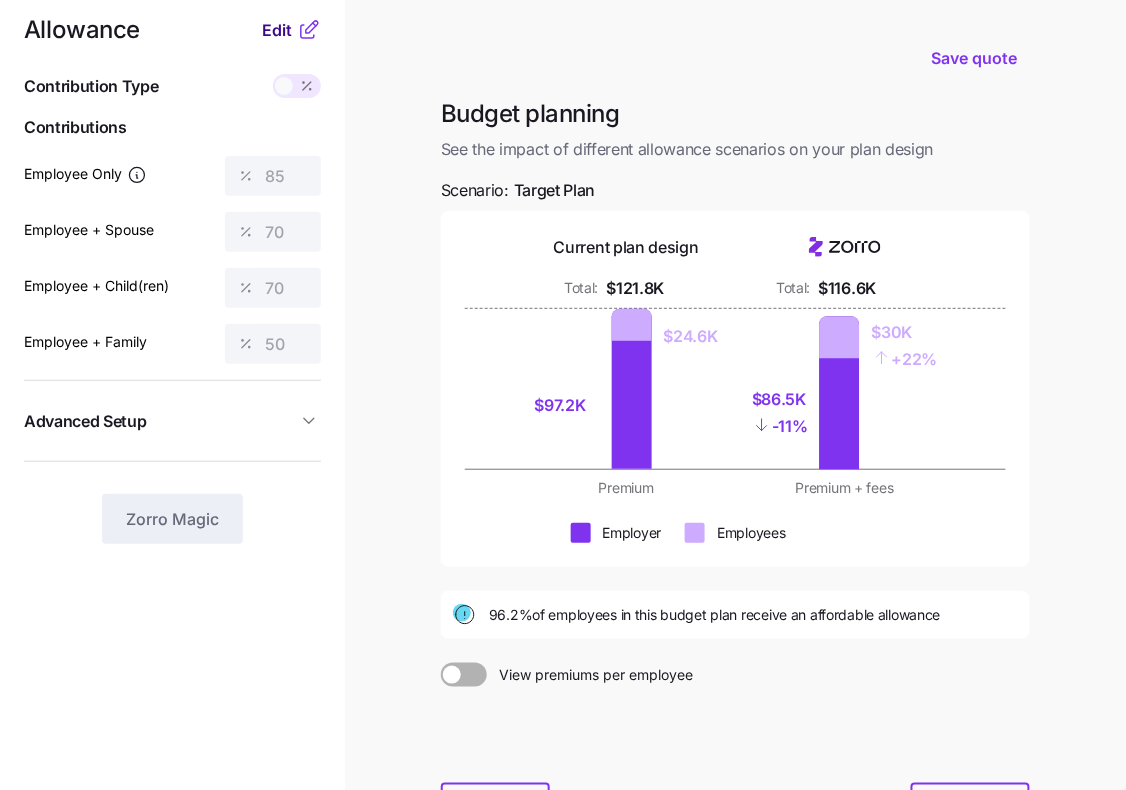 click on "Edit" at bounding box center (277, 30) 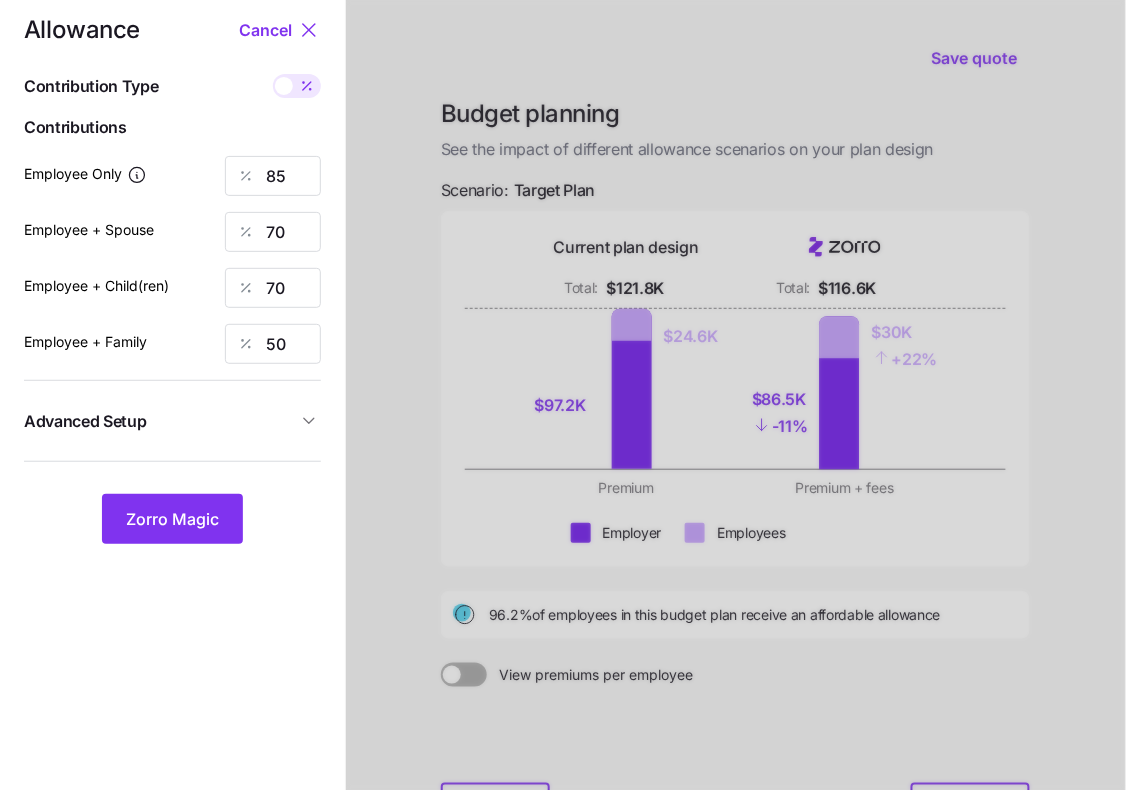 click at bounding box center (736, 469) 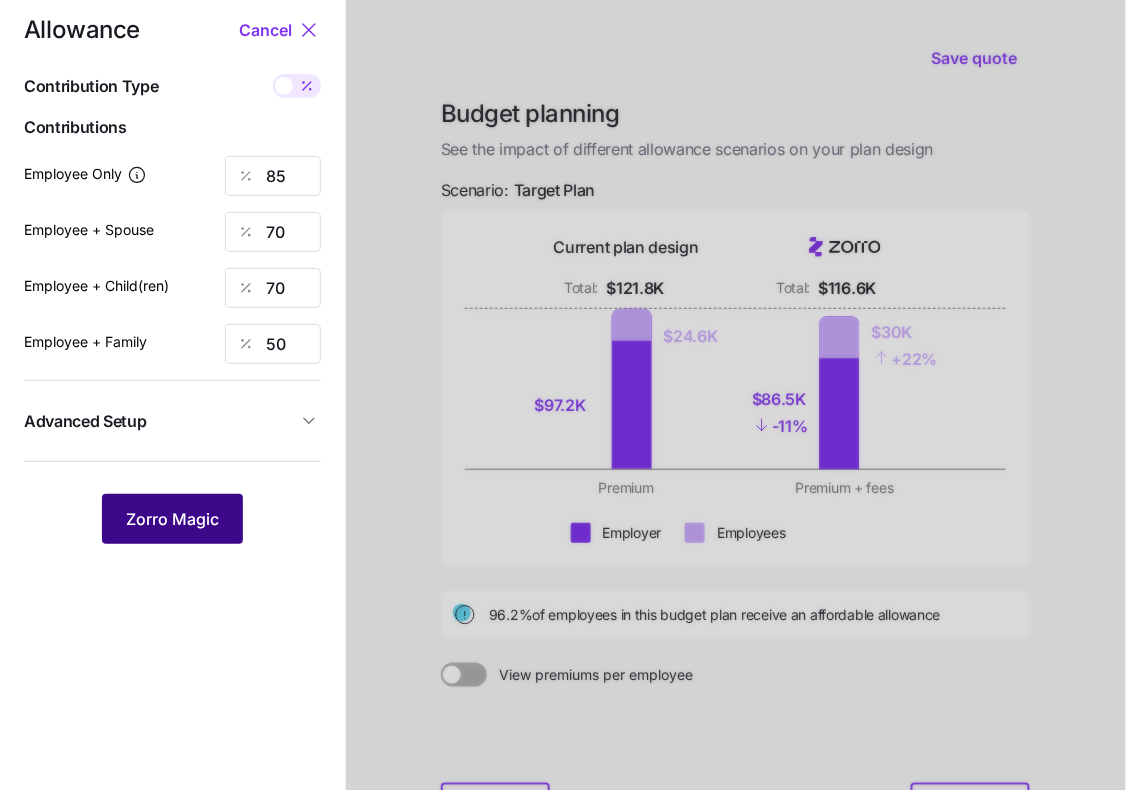 click on "Zorro Magic" at bounding box center (172, 519) 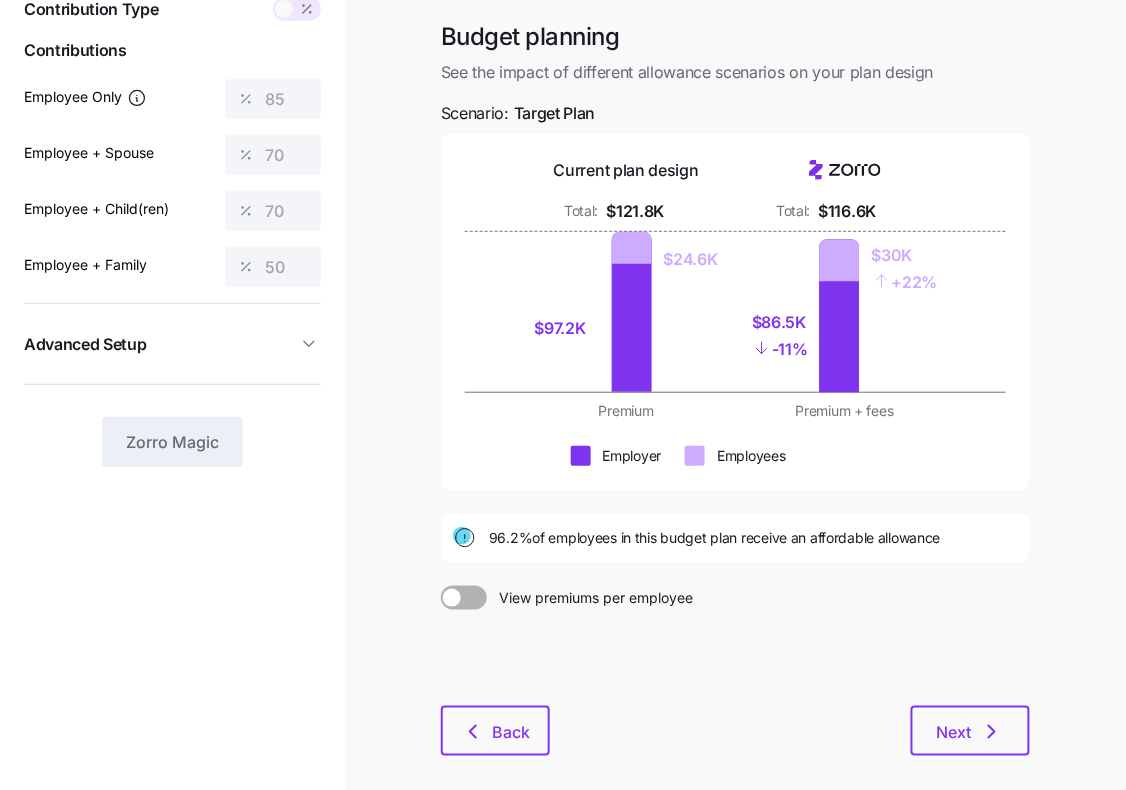 scroll, scrollTop: 192, scrollLeft: 0, axis: vertical 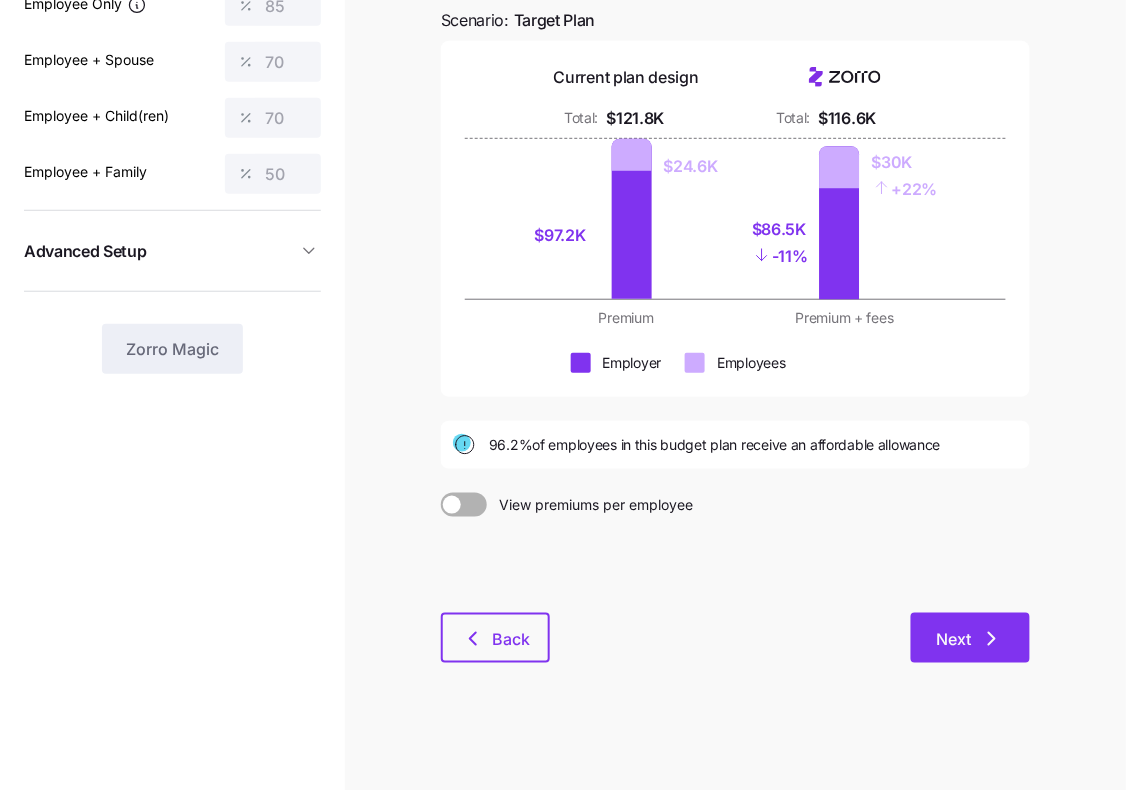 click on "Next" at bounding box center (970, 639) 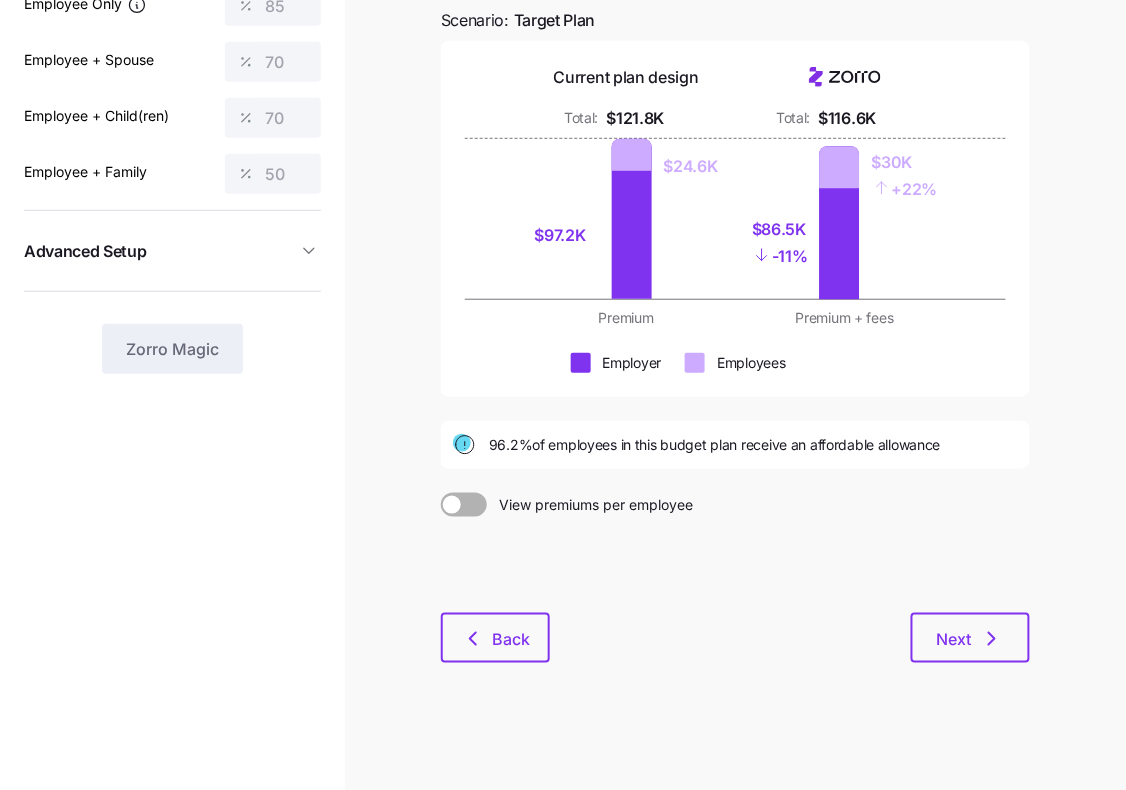scroll, scrollTop: 0, scrollLeft: 0, axis: both 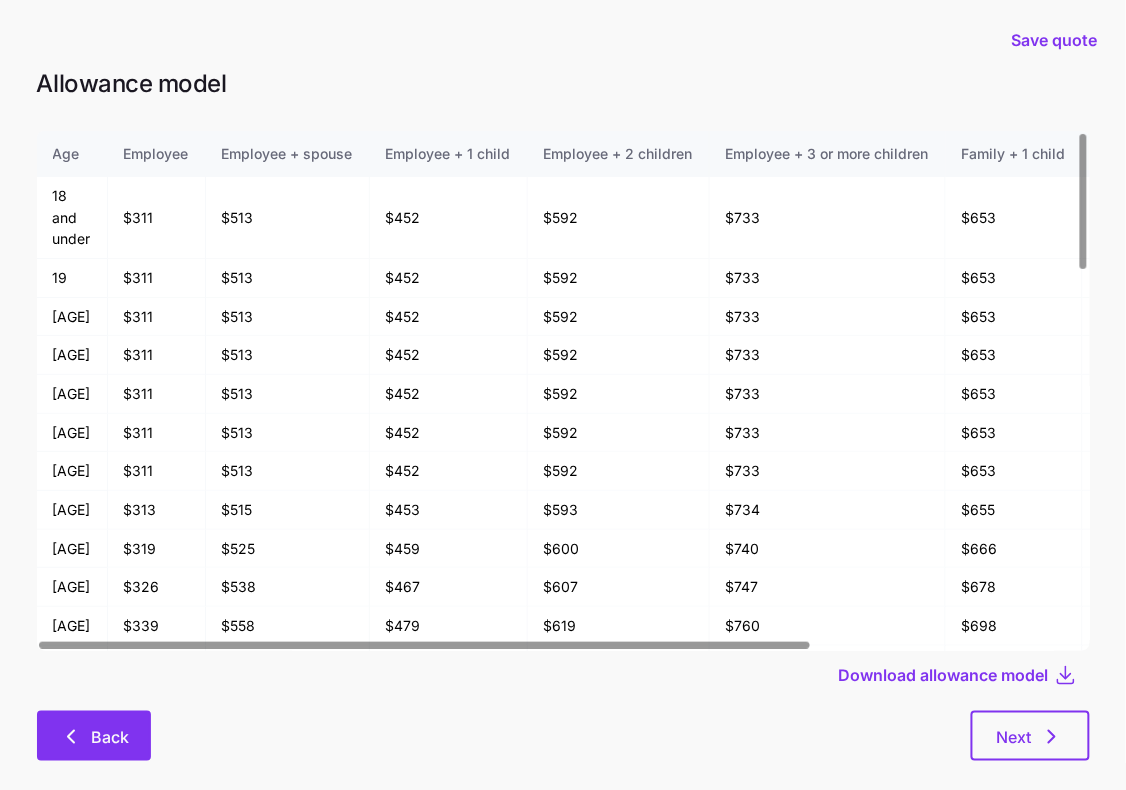click on "Back" at bounding box center [94, 736] 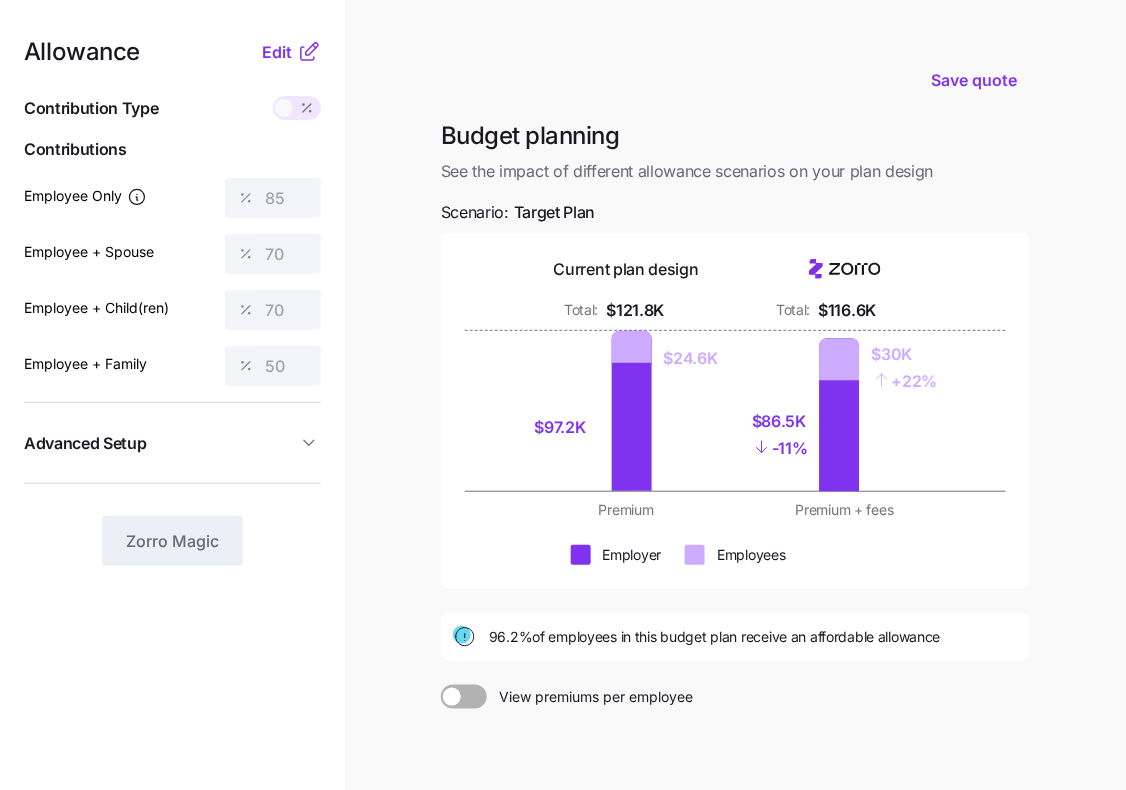 click on "Advanced Setup" at bounding box center [160, 443] 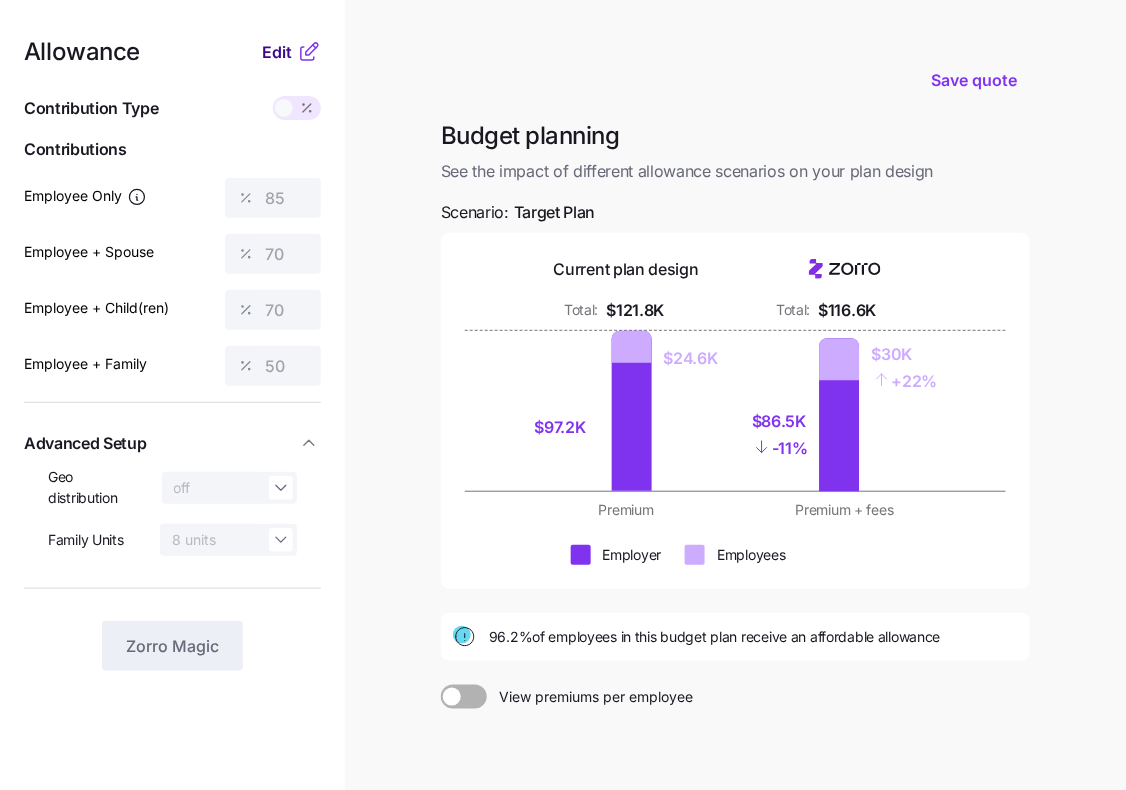 click on "Edit" at bounding box center (277, 52) 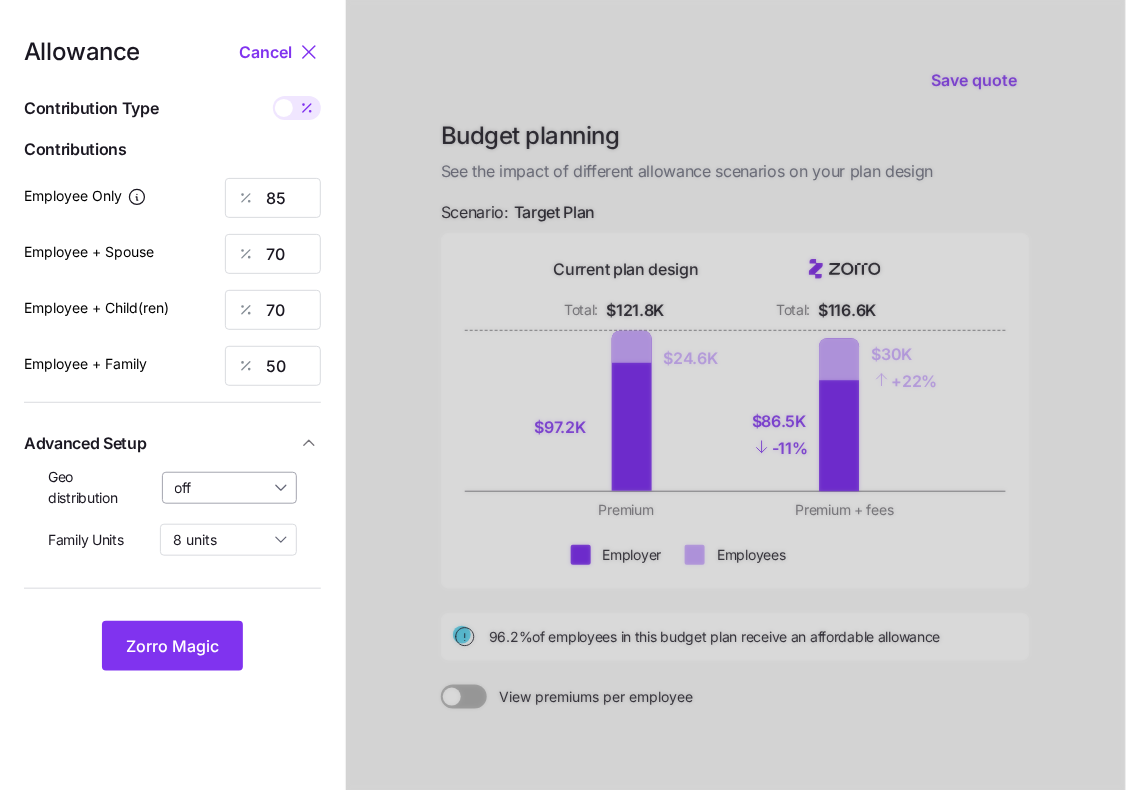 click on "off" at bounding box center (230, 488) 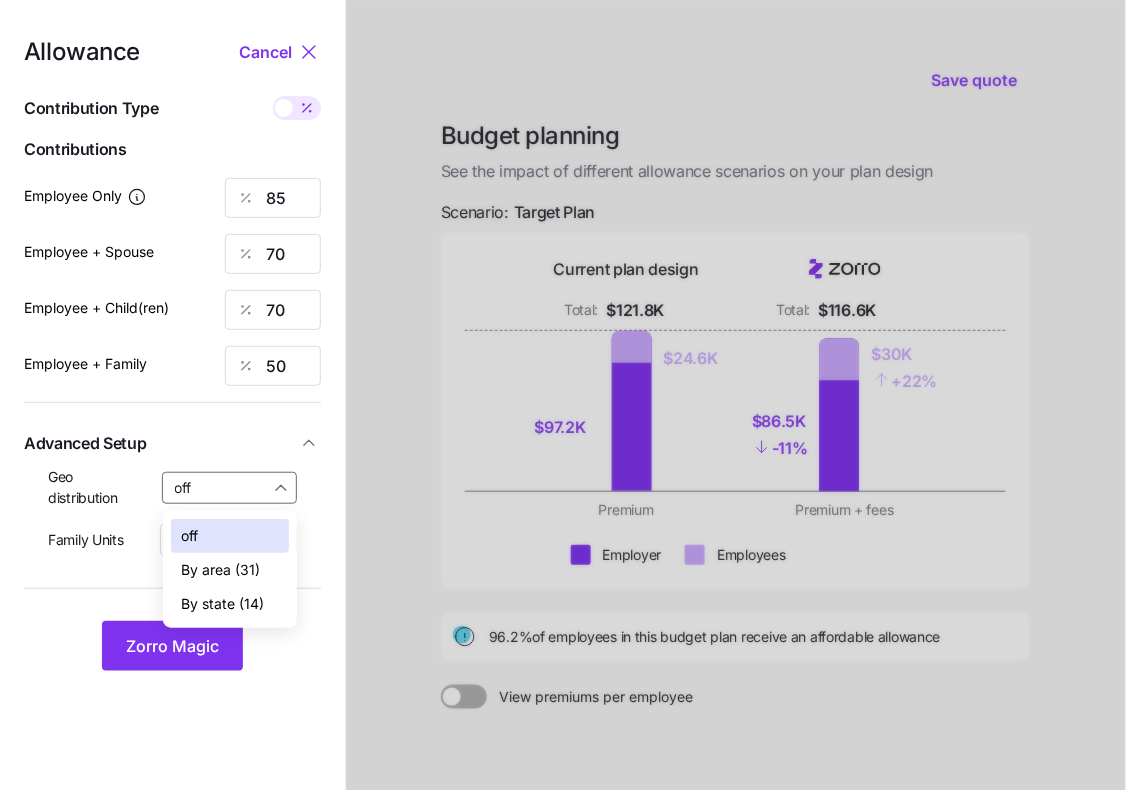 click on "By state (14)" at bounding box center [222, 604] 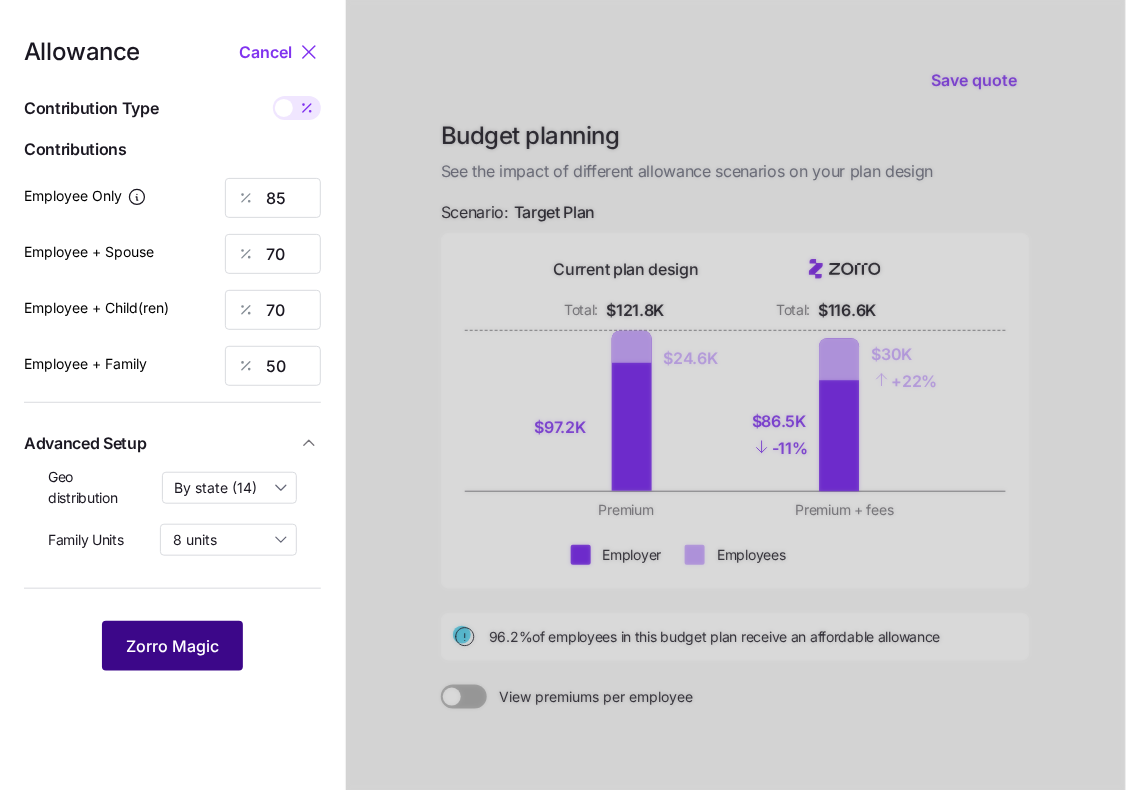 click on "Zorro Magic" at bounding box center [172, 646] 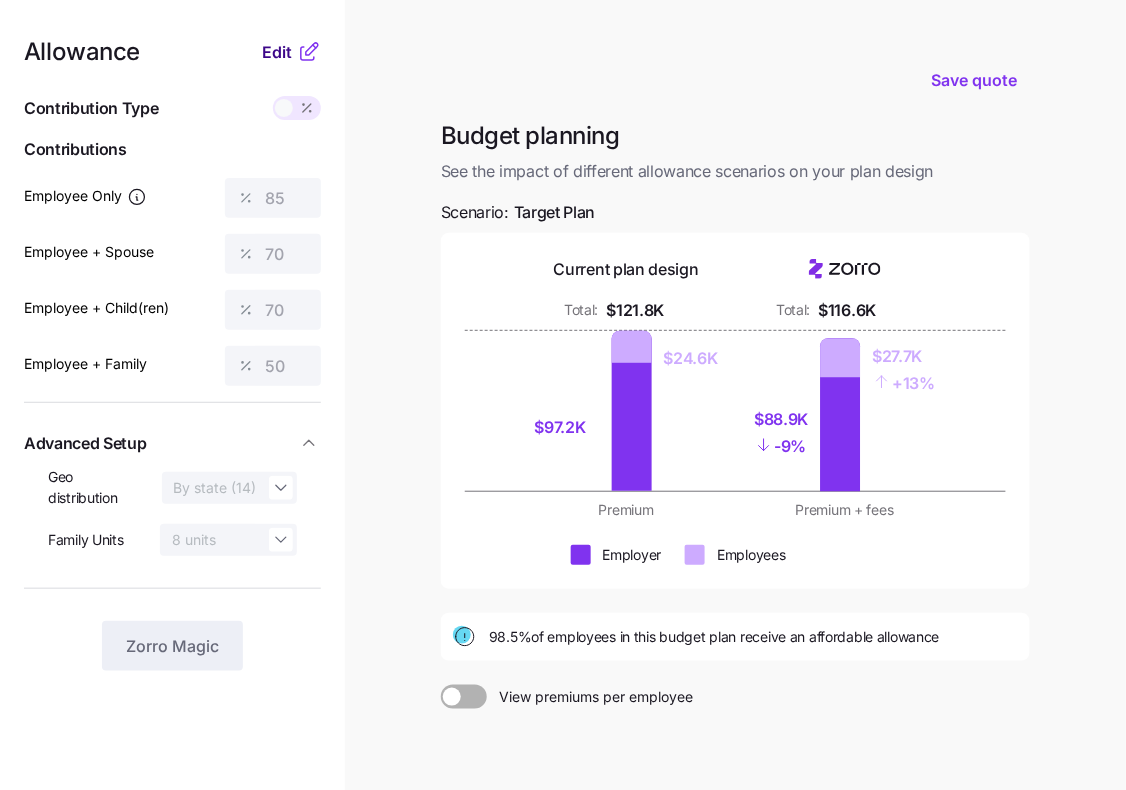 click on "Edit" at bounding box center [277, 52] 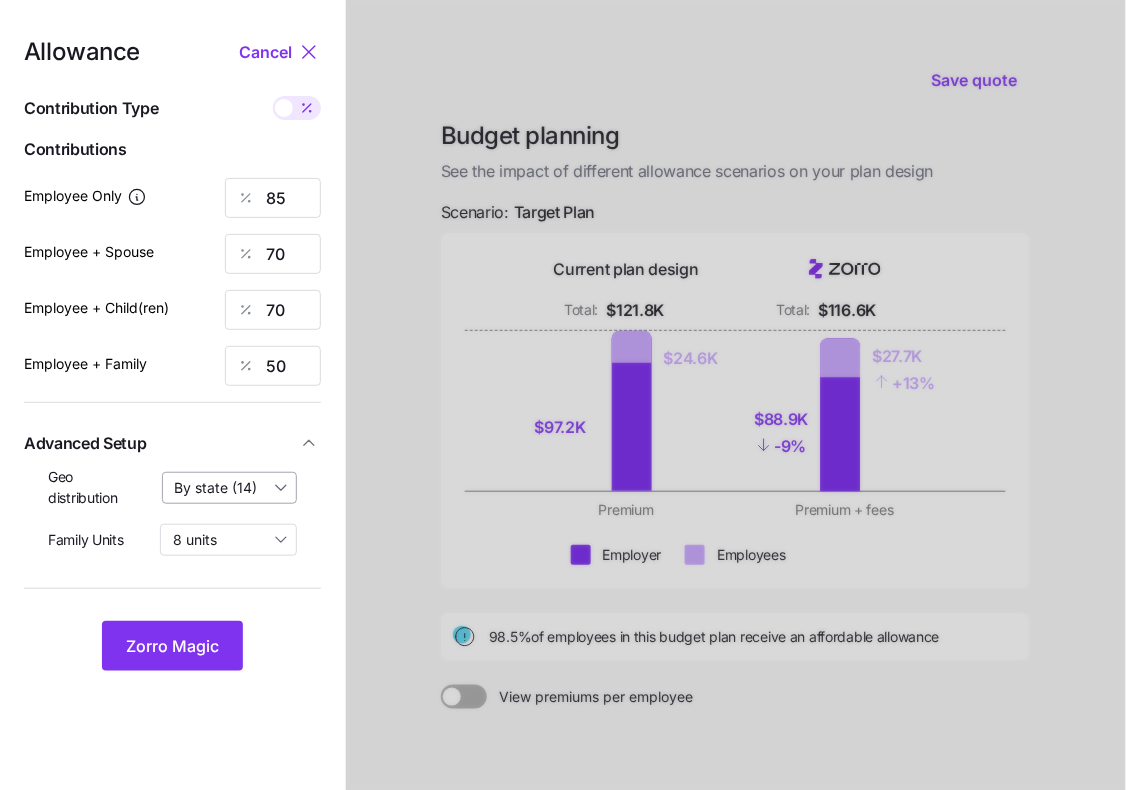 click on "By state (14)" at bounding box center [230, 488] 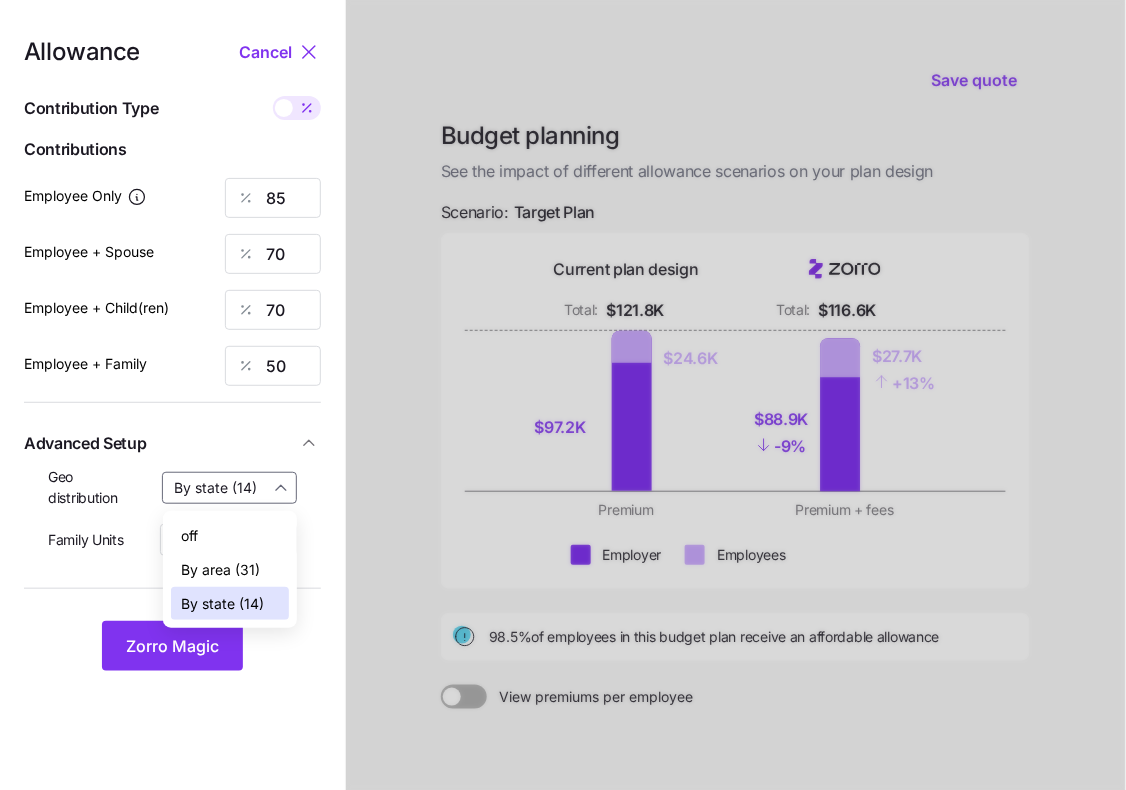 click on "off" at bounding box center (230, 536) 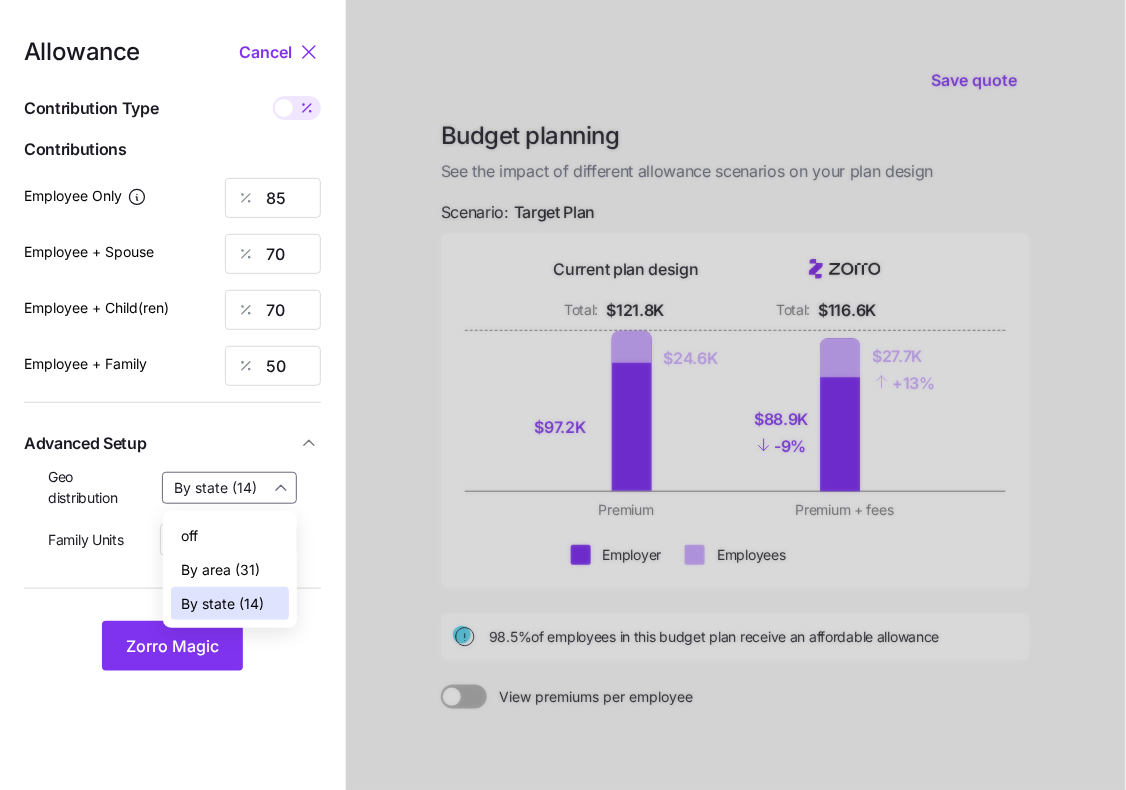 type on "off" 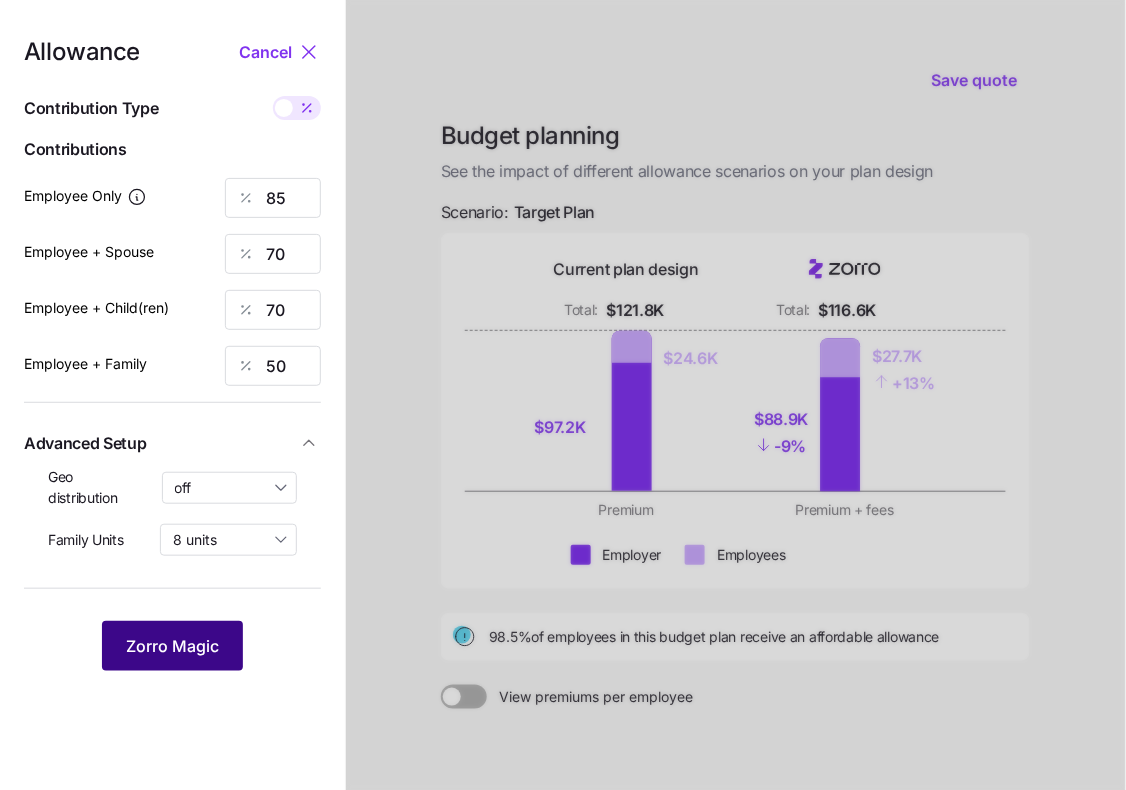 click on "Zorro Magic" at bounding box center [172, 646] 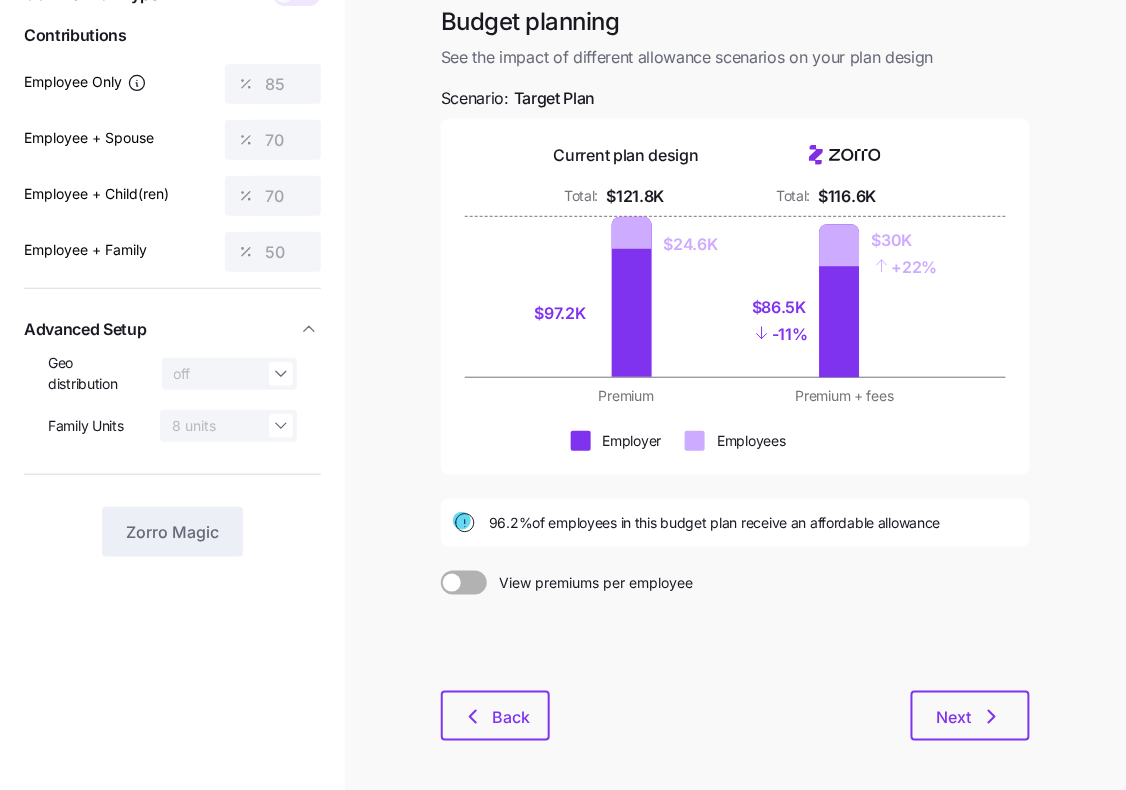 scroll, scrollTop: 192, scrollLeft: 0, axis: vertical 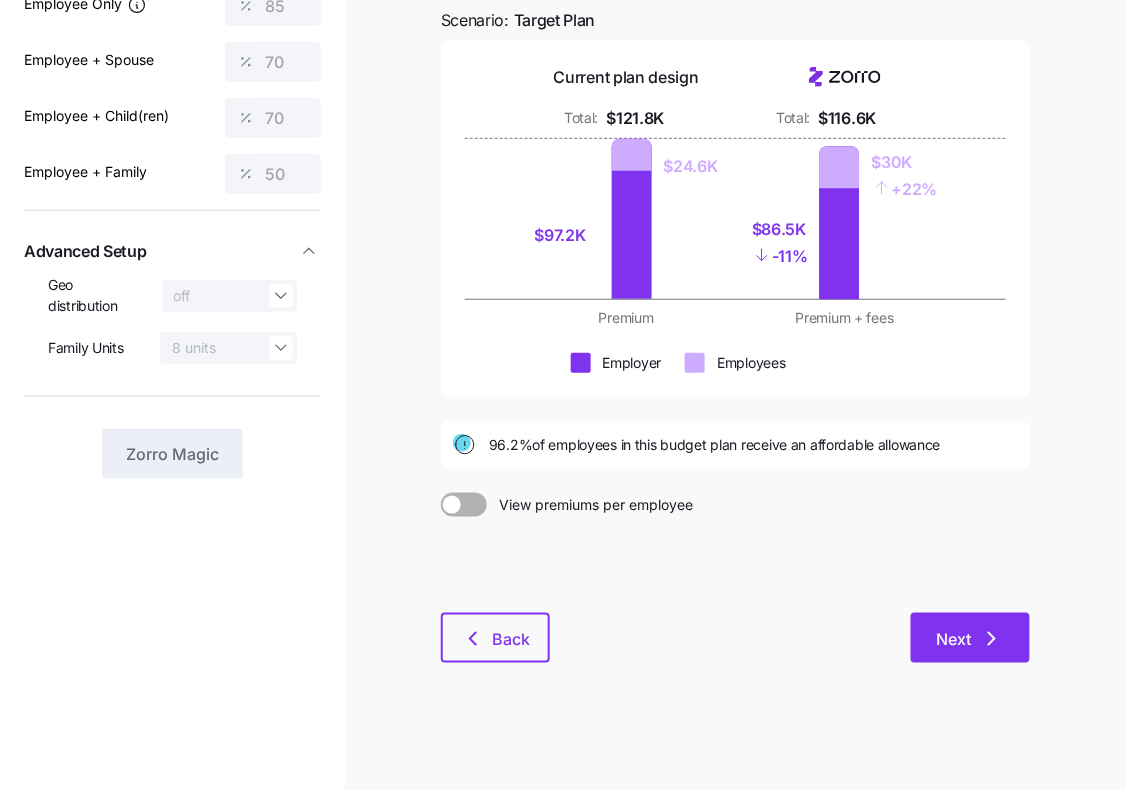 click 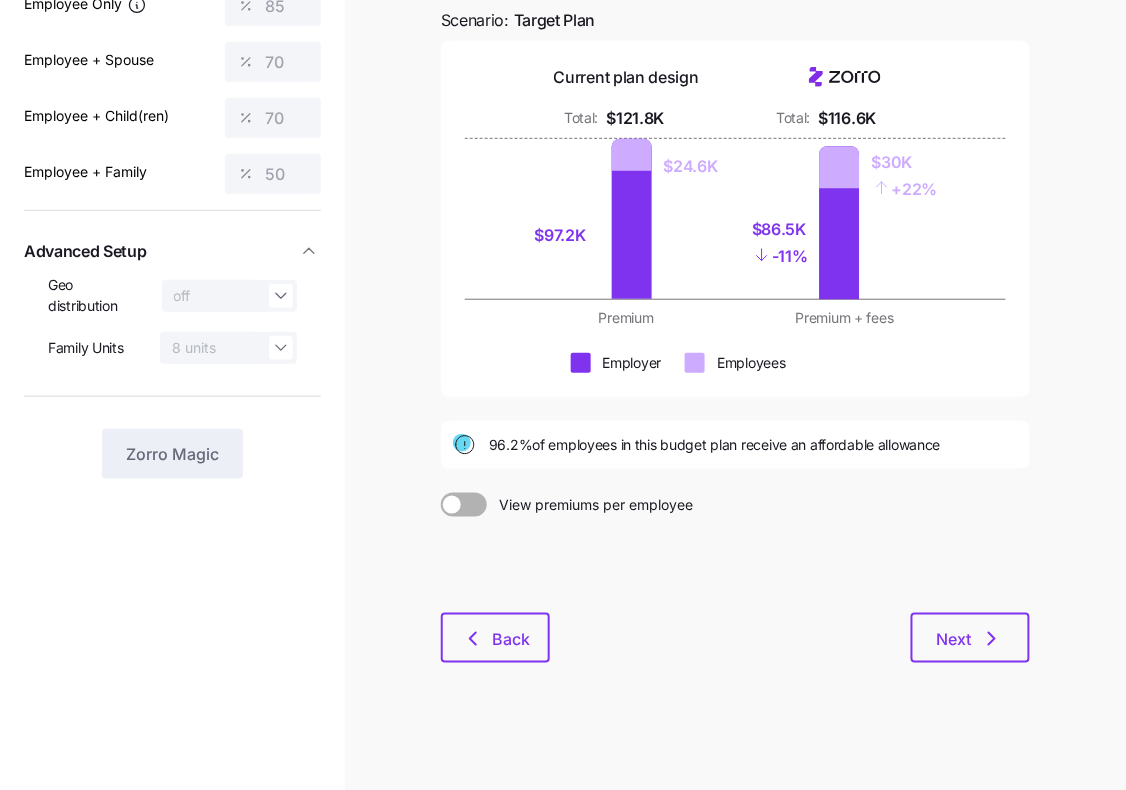 scroll, scrollTop: 0, scrollLeft: 0, axis: both 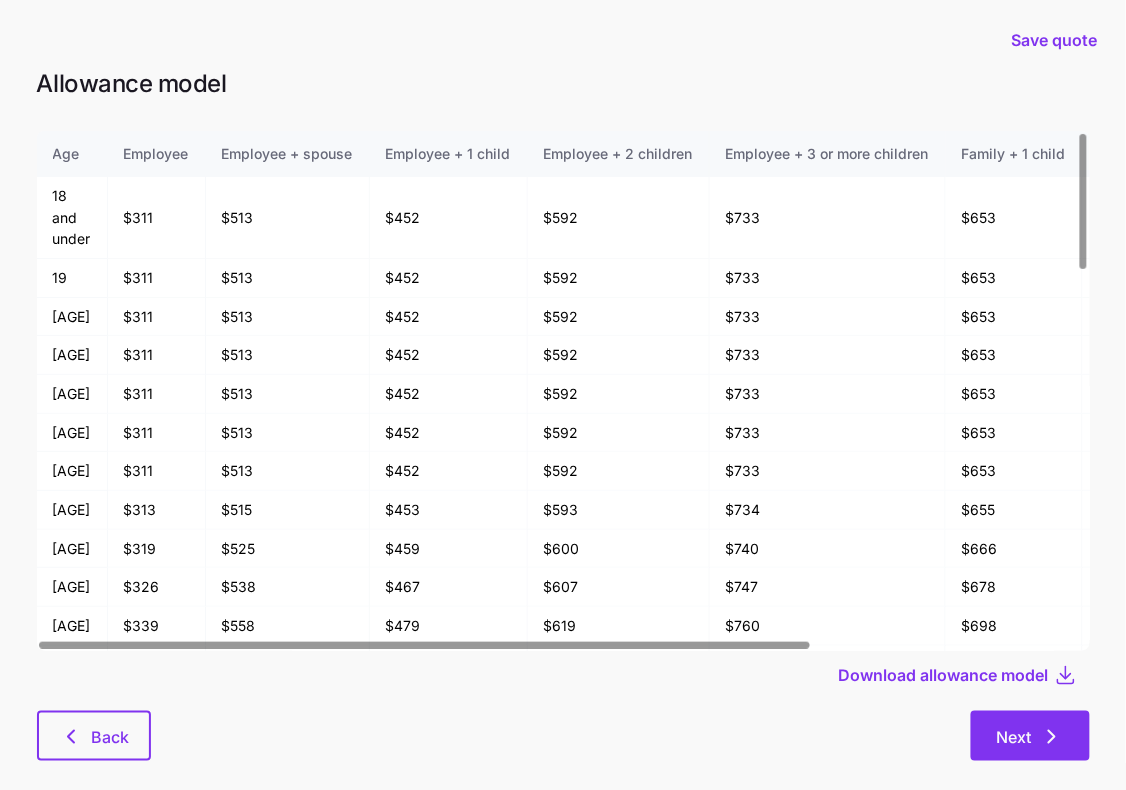 click on "Next" at bounding box center (1030, 736) 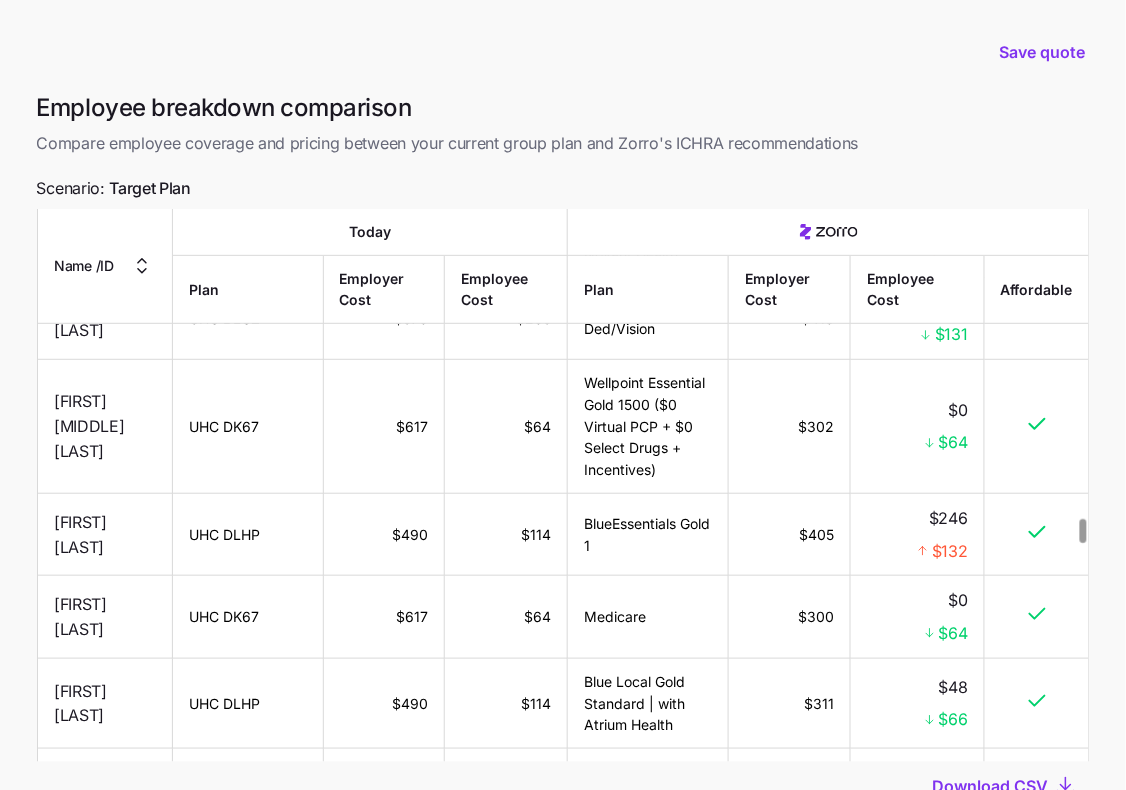 scroll, scrollTop: 7739, scrollLeft: 0, axis: vertical 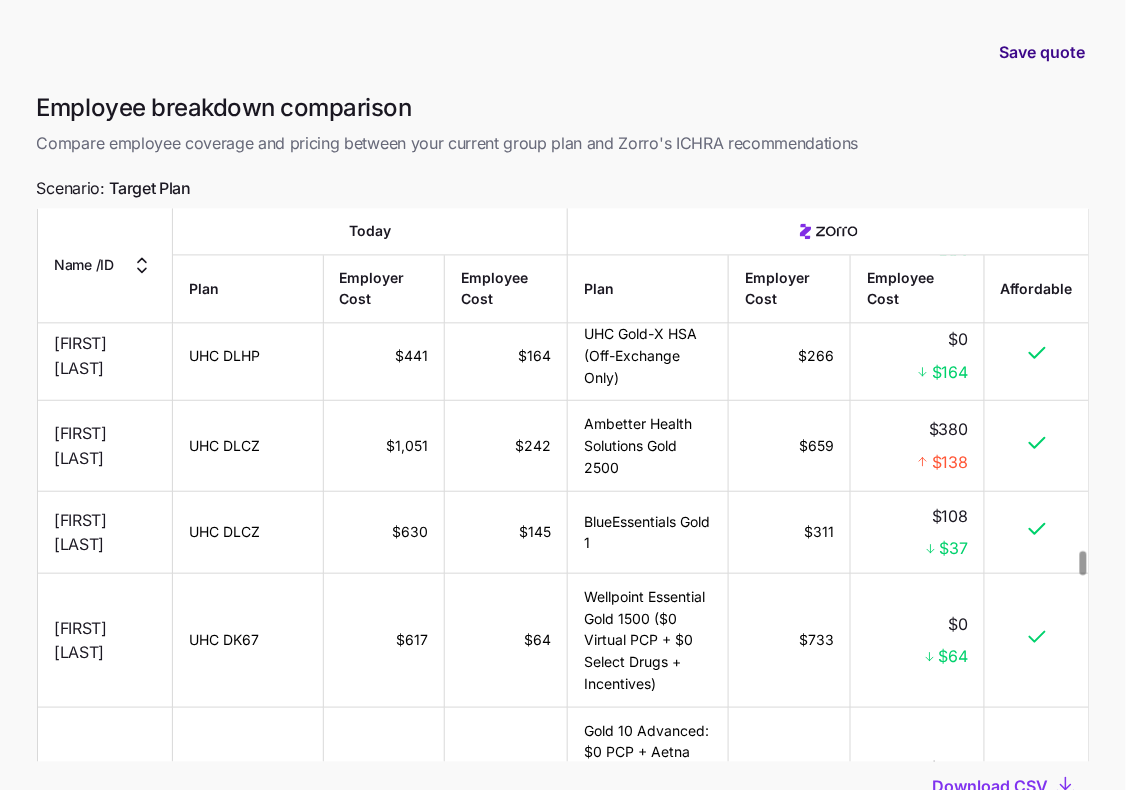 click on "Save quote" at bounding box center [1043, 52] 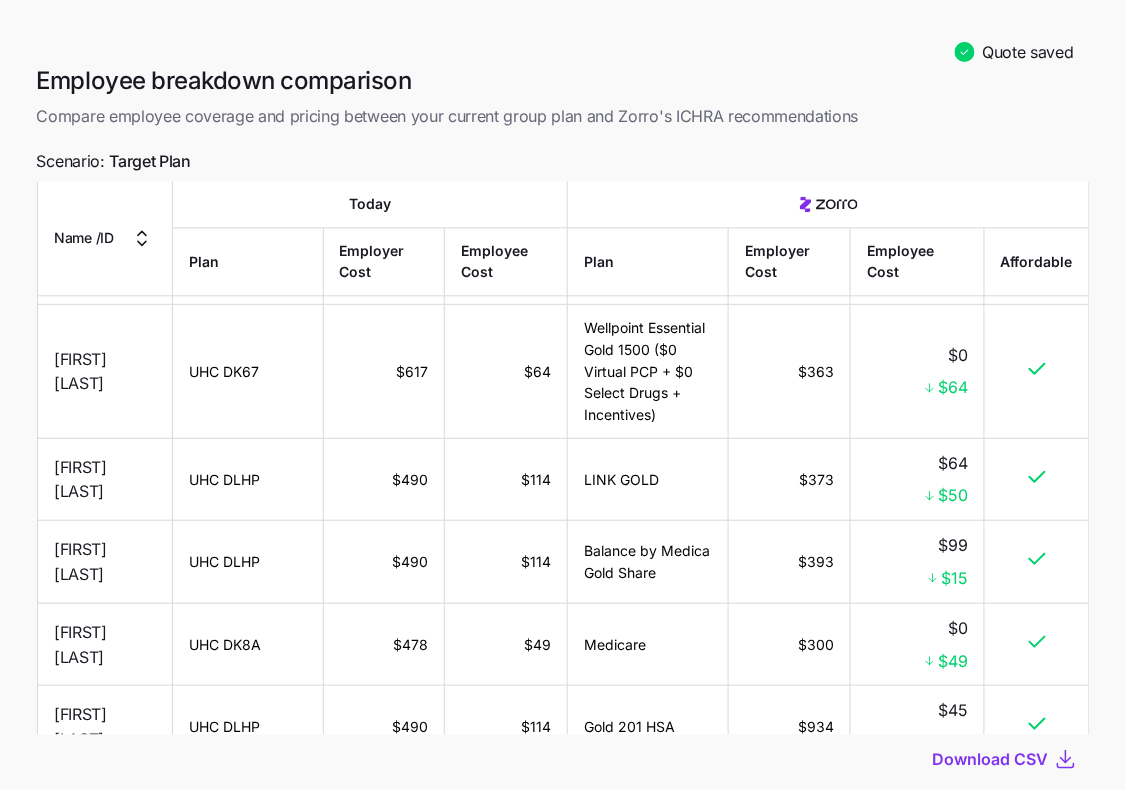scroll, scrollTop: 10226, scrollLeft: 0, axis: vertical 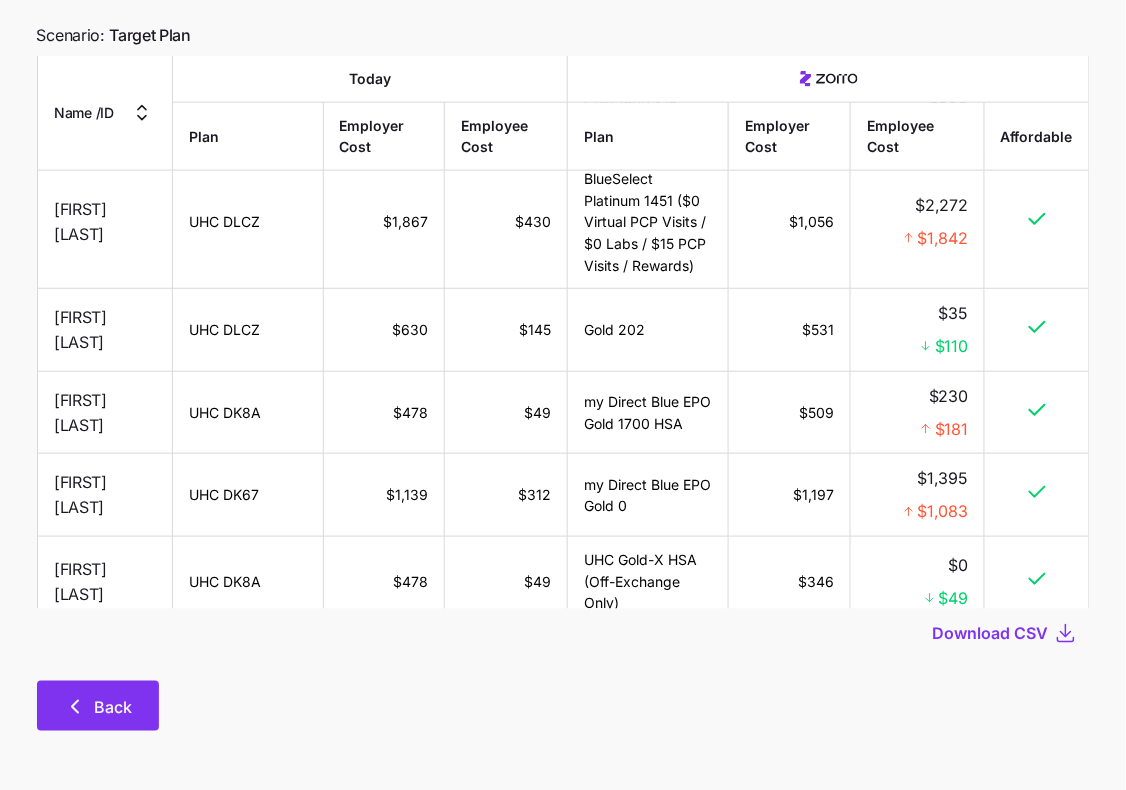 click on "Back" at bounding box center [114, 707] 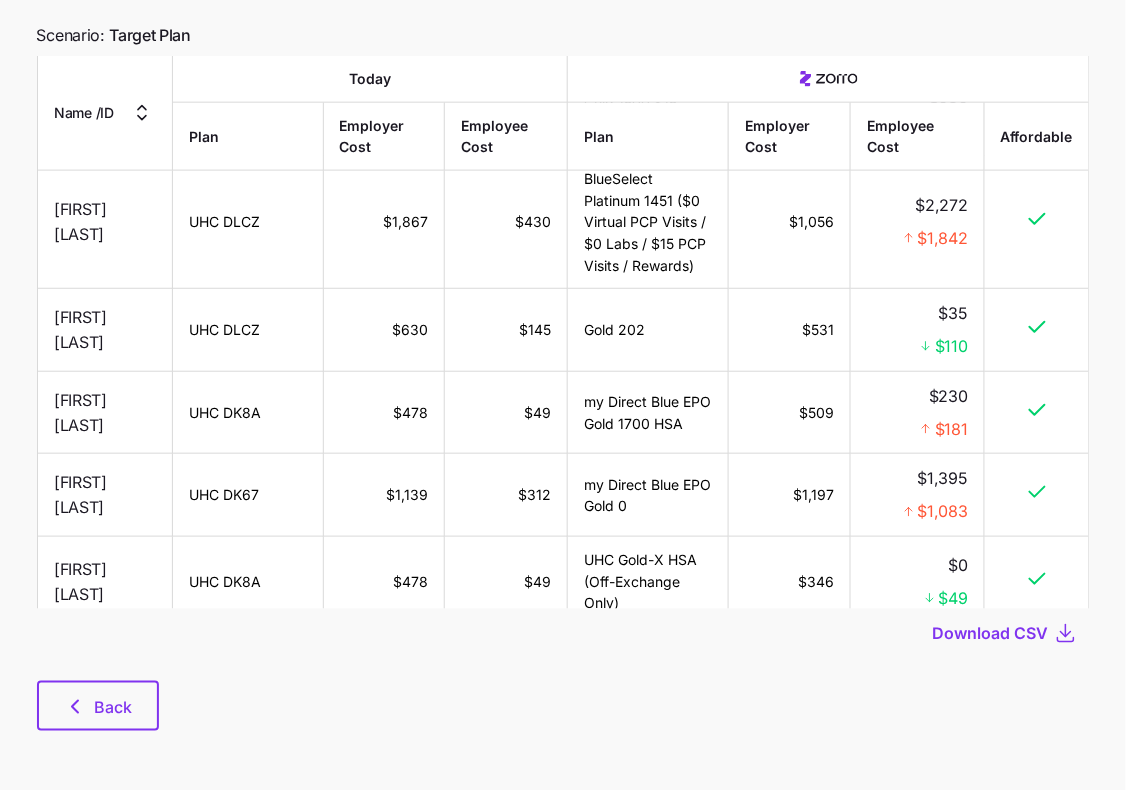 scroll, scrollTop: 0, scrollLeft: 0, axis: both 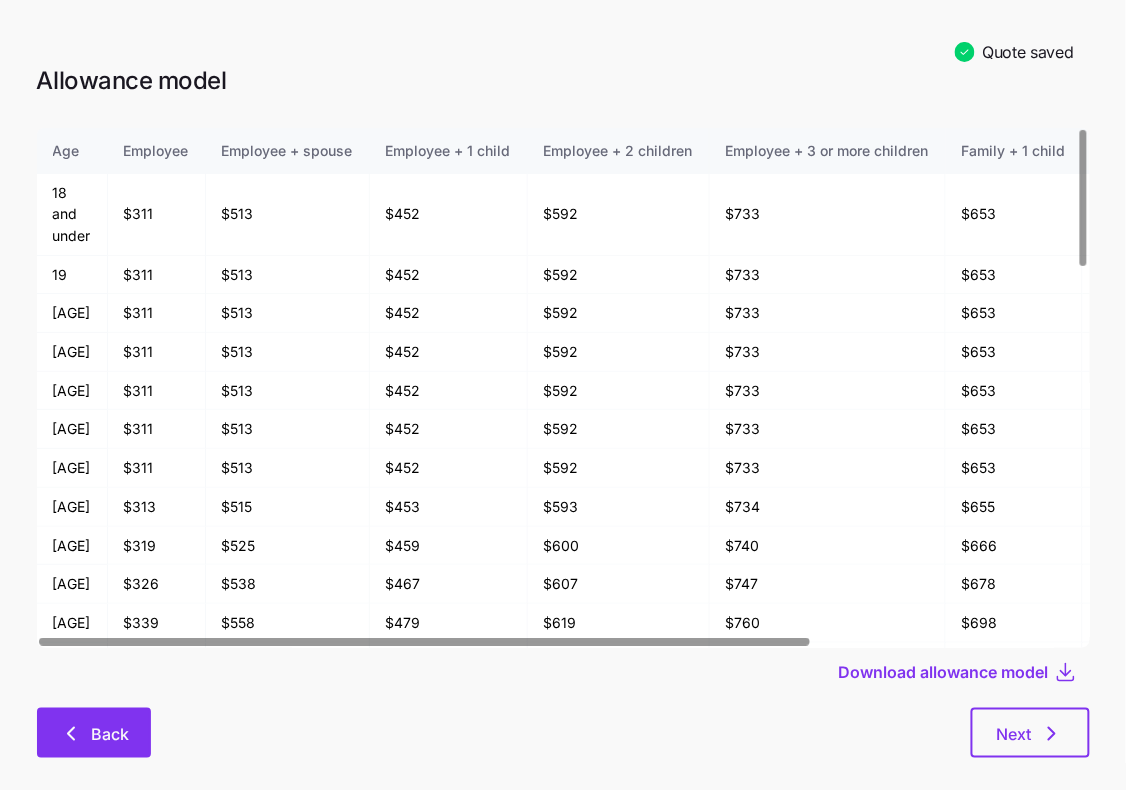 click on "Back" at bounding box center [110, 734] 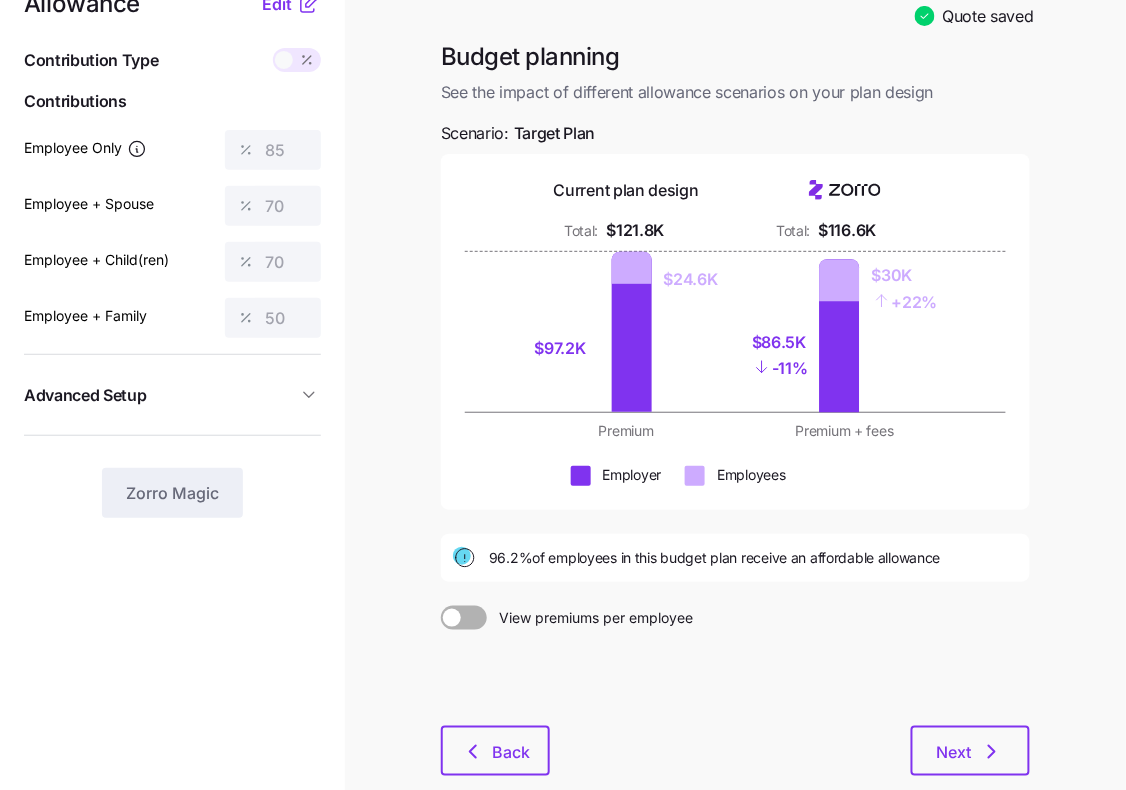 scroll, scrollTop: 160, scrollLeft: 0, axis: vertical 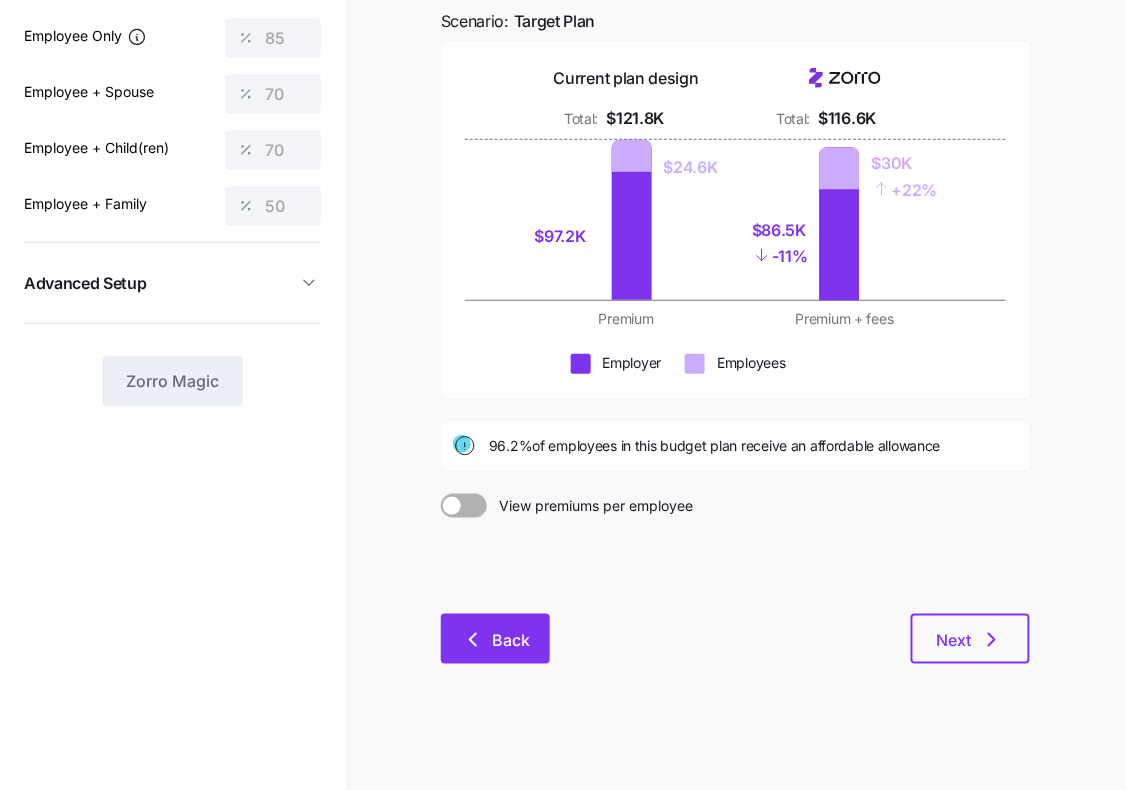 click on "Back" at bounding box center (495, 639) 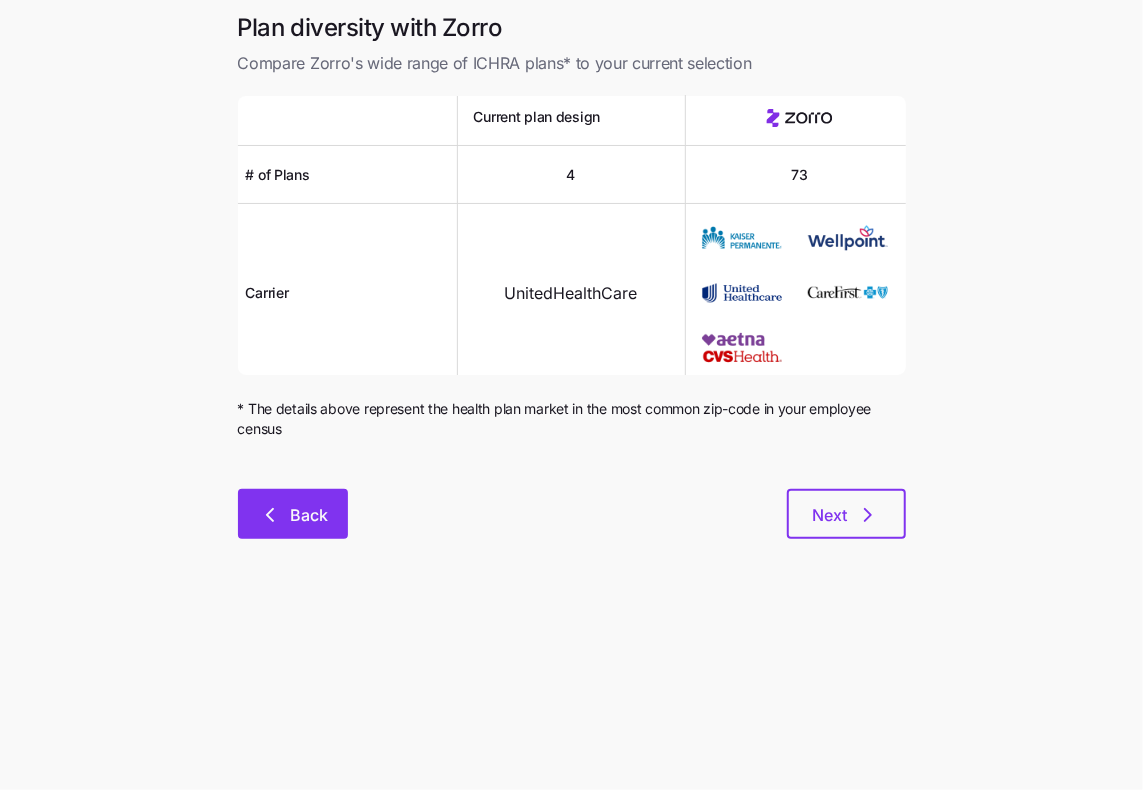 click on "Back" at bounding box center [293, 514] 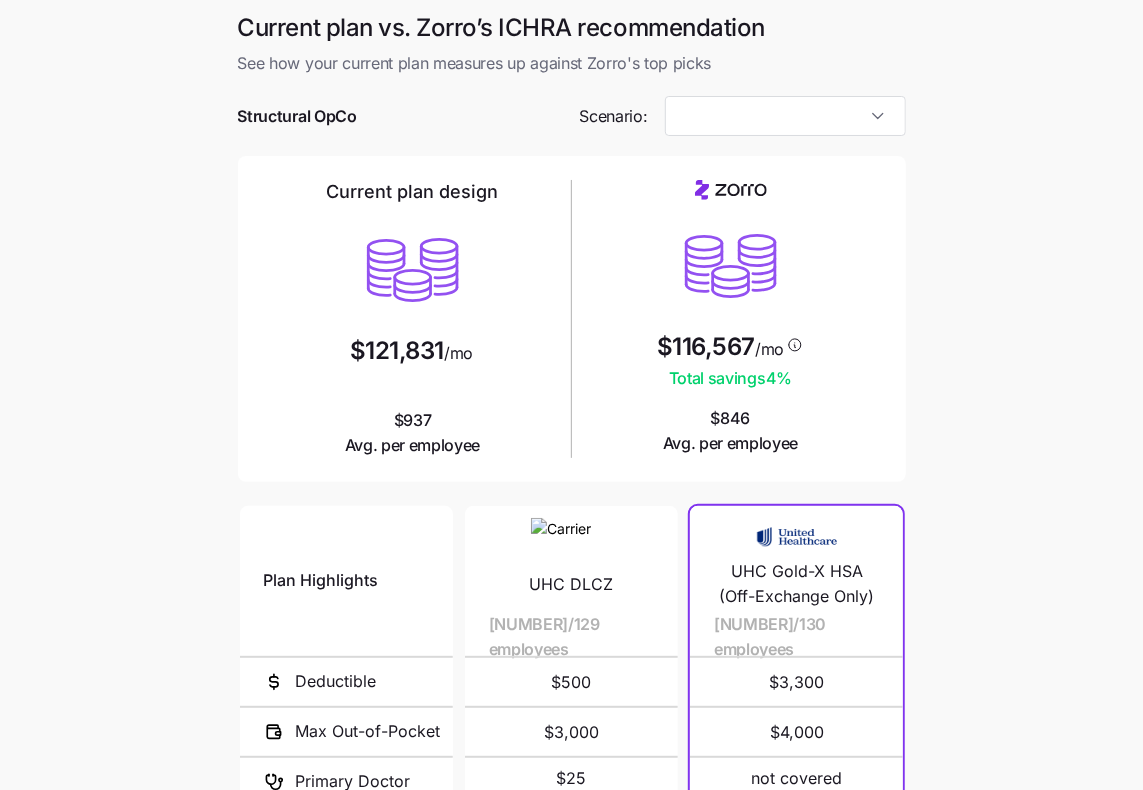 type on "Target Plan" 